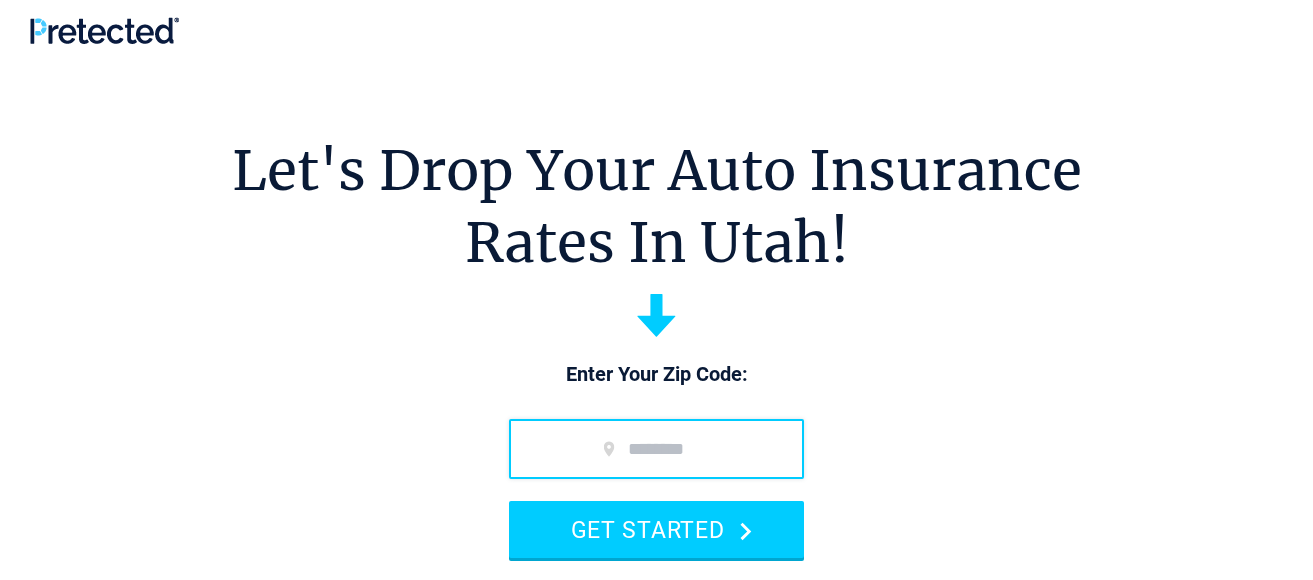 scroll, scrollTop: 0, scrollLeft: 0, axis: both 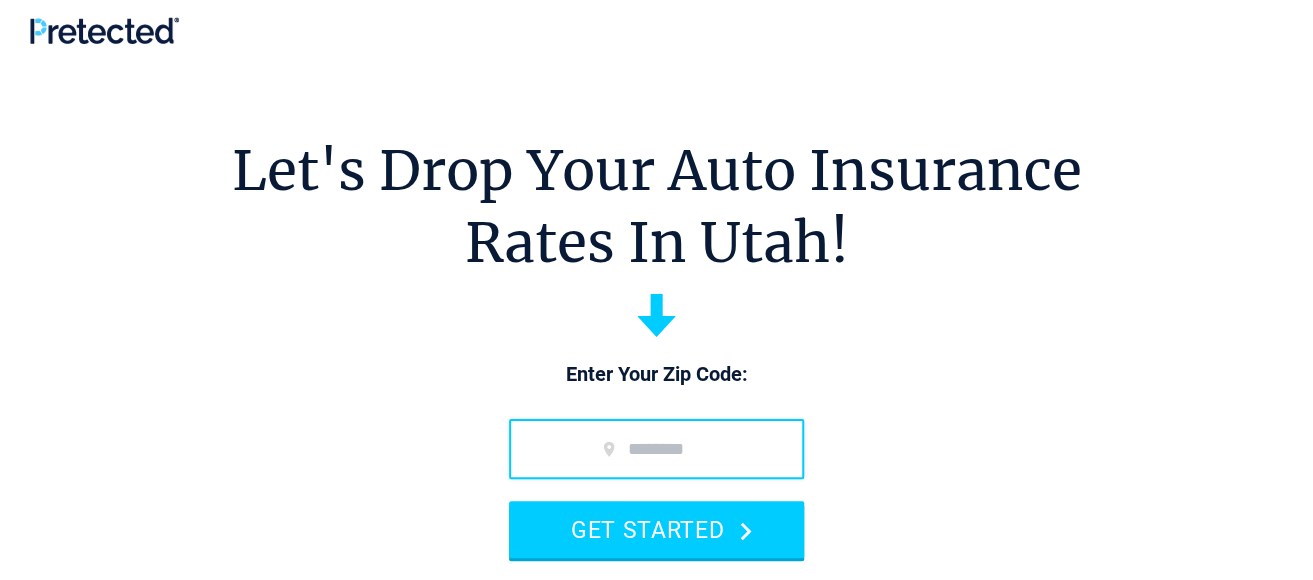 drag, startPoint x: 701, startPoint y: 448, endPoint x: 694, endPoint y: 439, distance: 11.401754 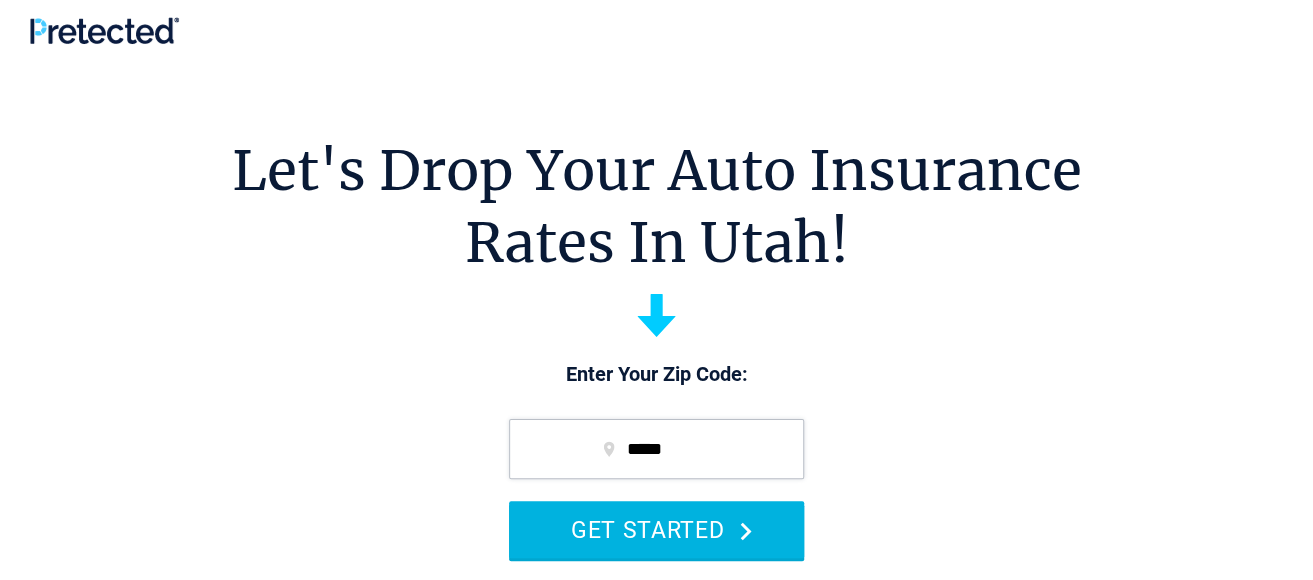 type on "*****" 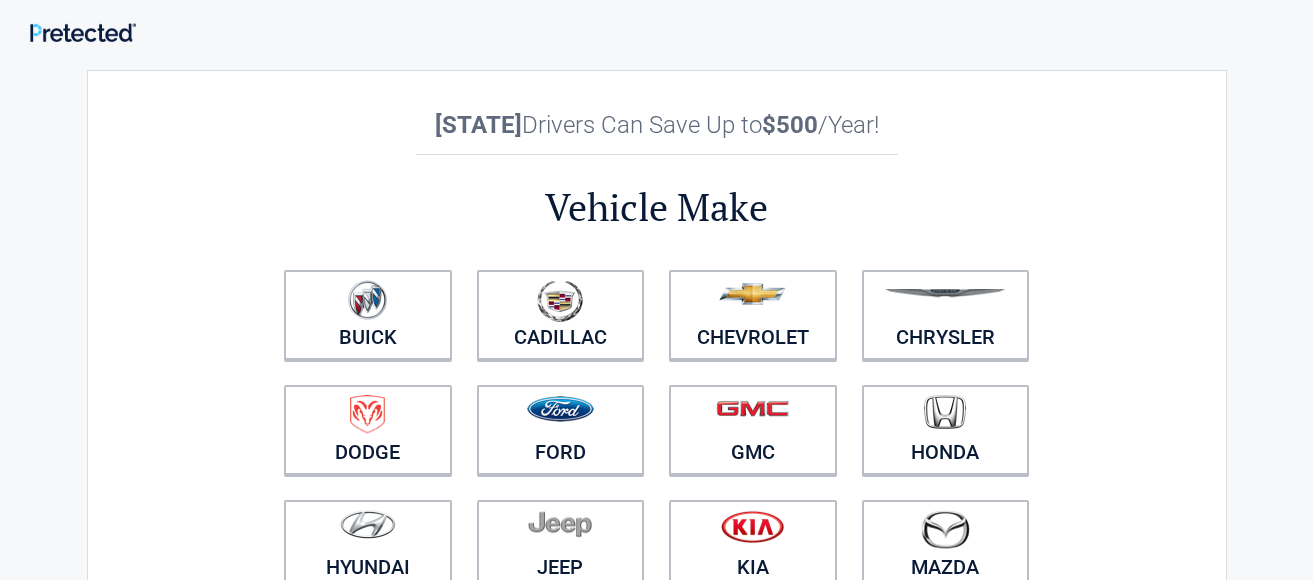 scroll, scrollTop: 0, scrollLeft: 0, axis: both 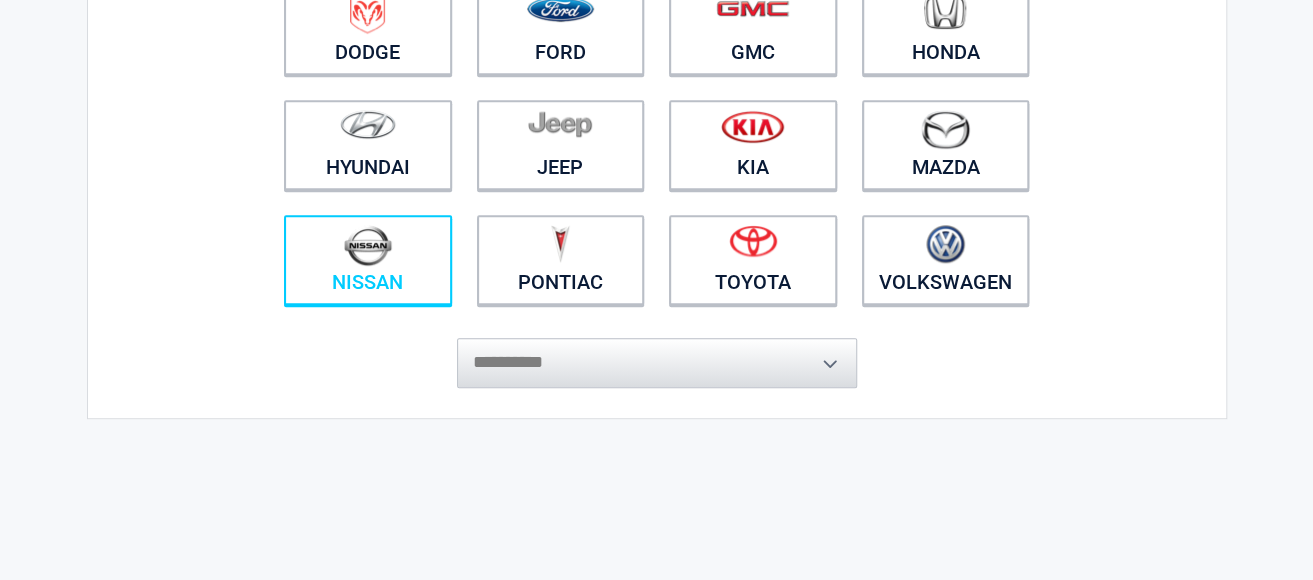 click at bounding box center [368, 245] 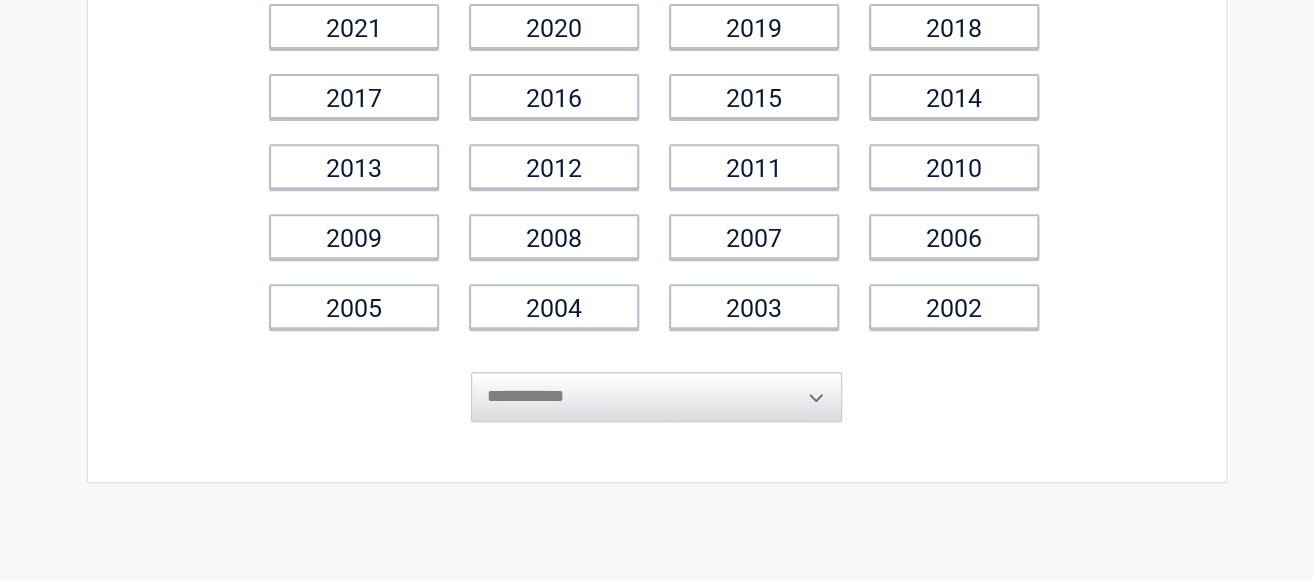scroll, scrollTop: 300, scrollLeft: 0, axis: vertical 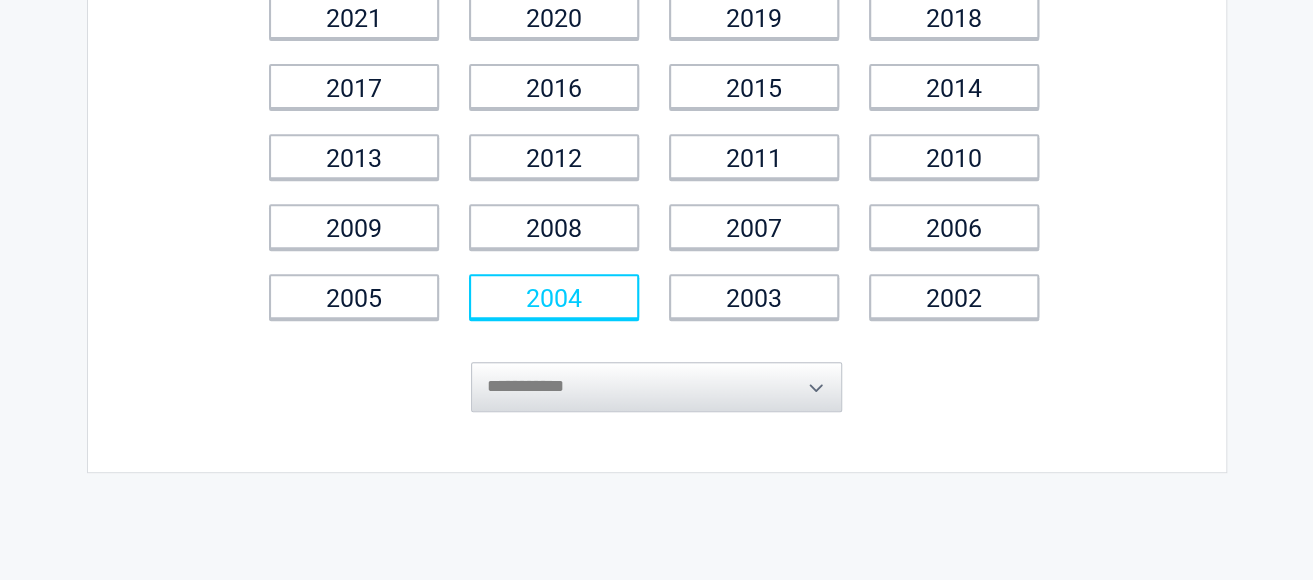 click on "2004" at bounding box center (554, 296) 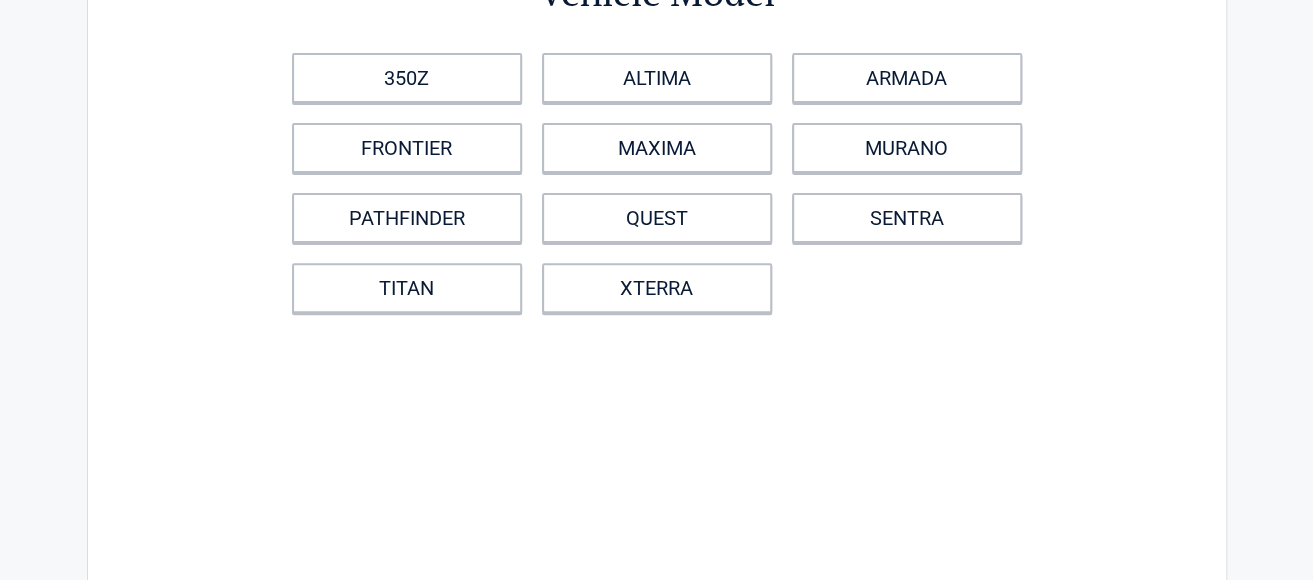 scroll, scrollTop: 0, scrollLeft: 0, axis: both 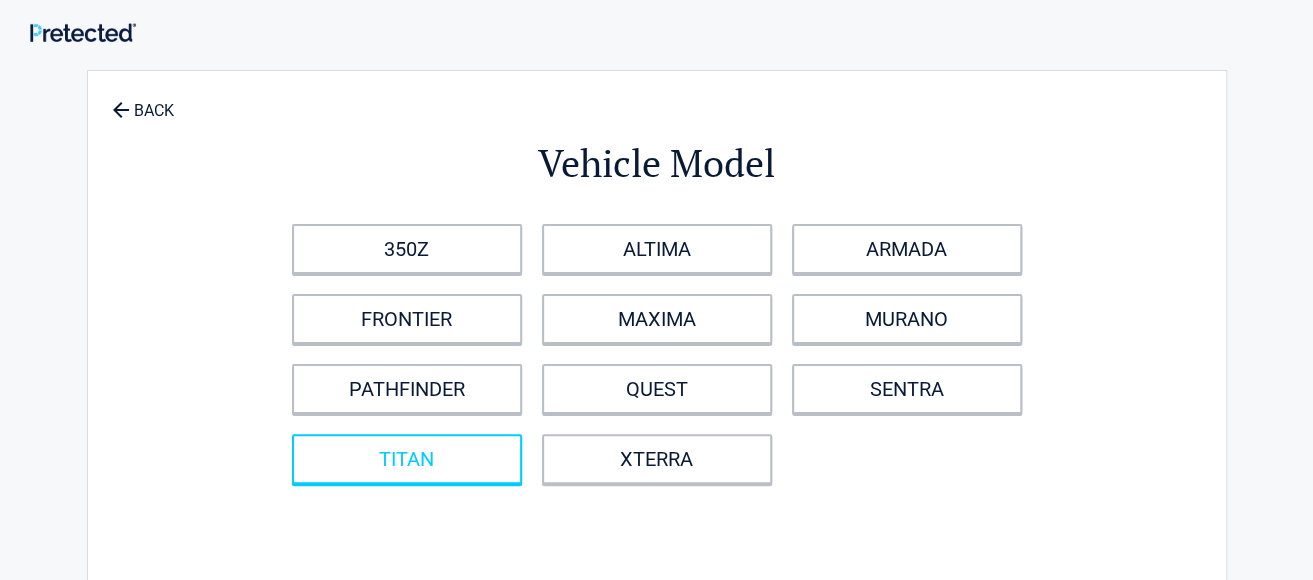 click on "TITAN" at bounding box center (407, 459) 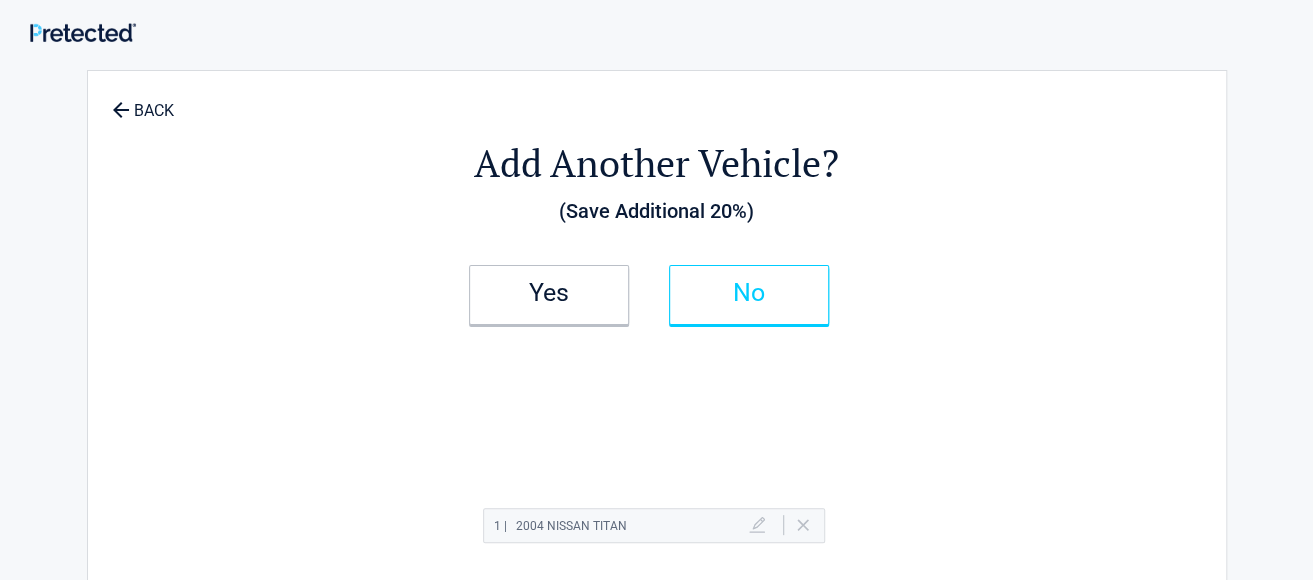 click on "No" at bounding box center [749, 295] 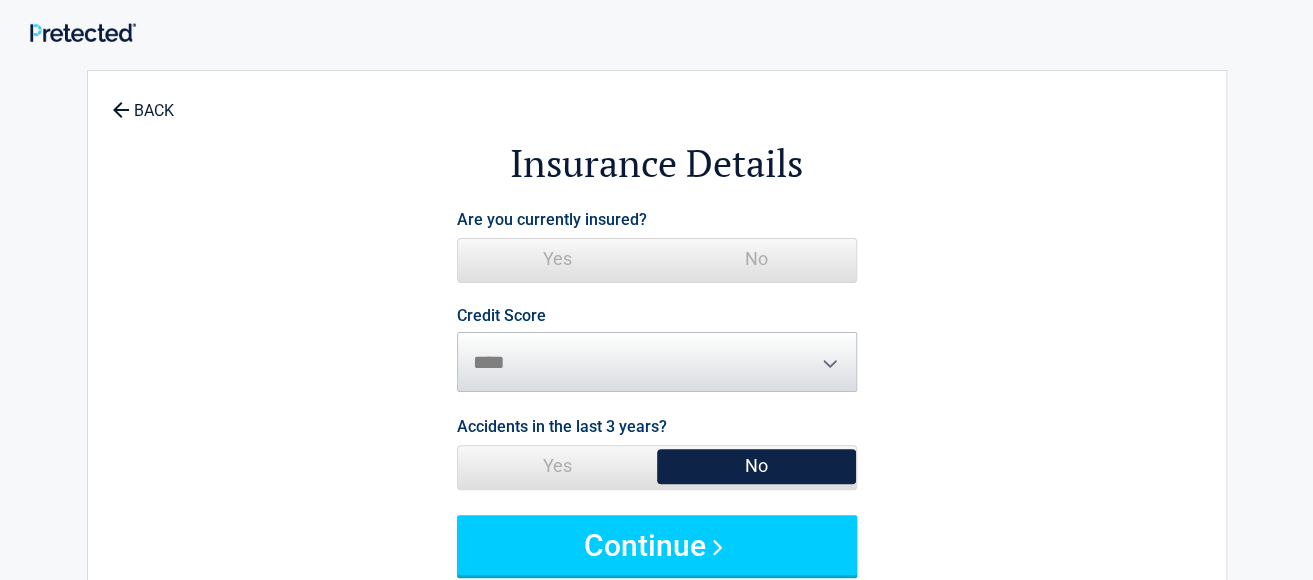 drag, startPoint x: 771, startPoint y: 271, endPoint x: 544, endPoint y: 262, distance: 227.17834 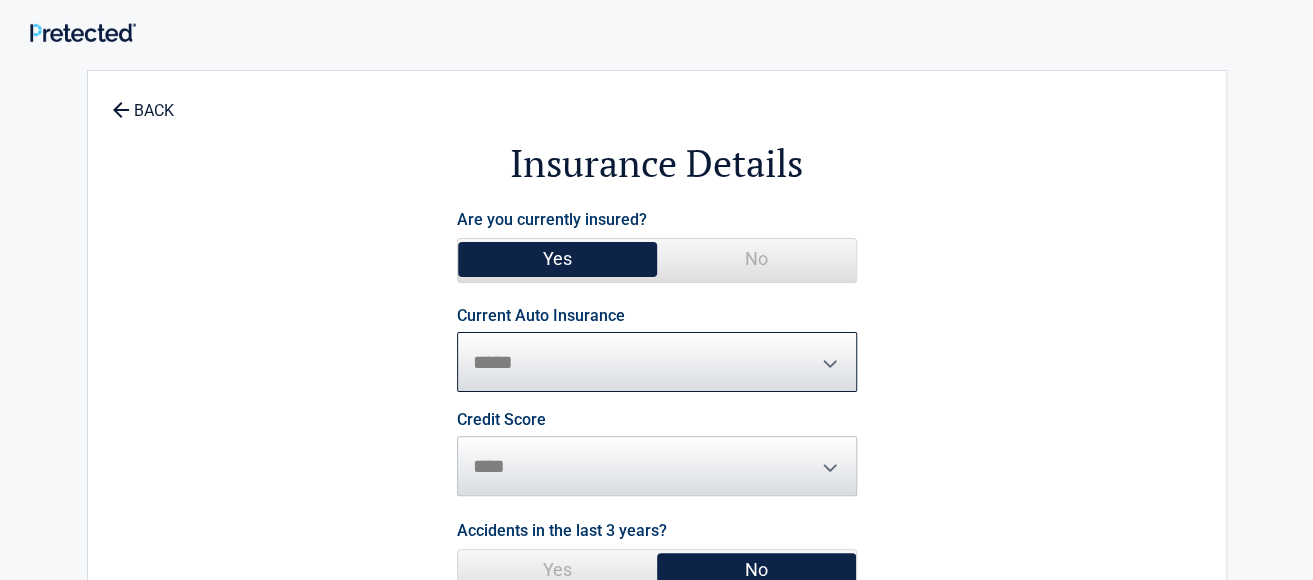 click on "**********" at bounding box center (657, 362) 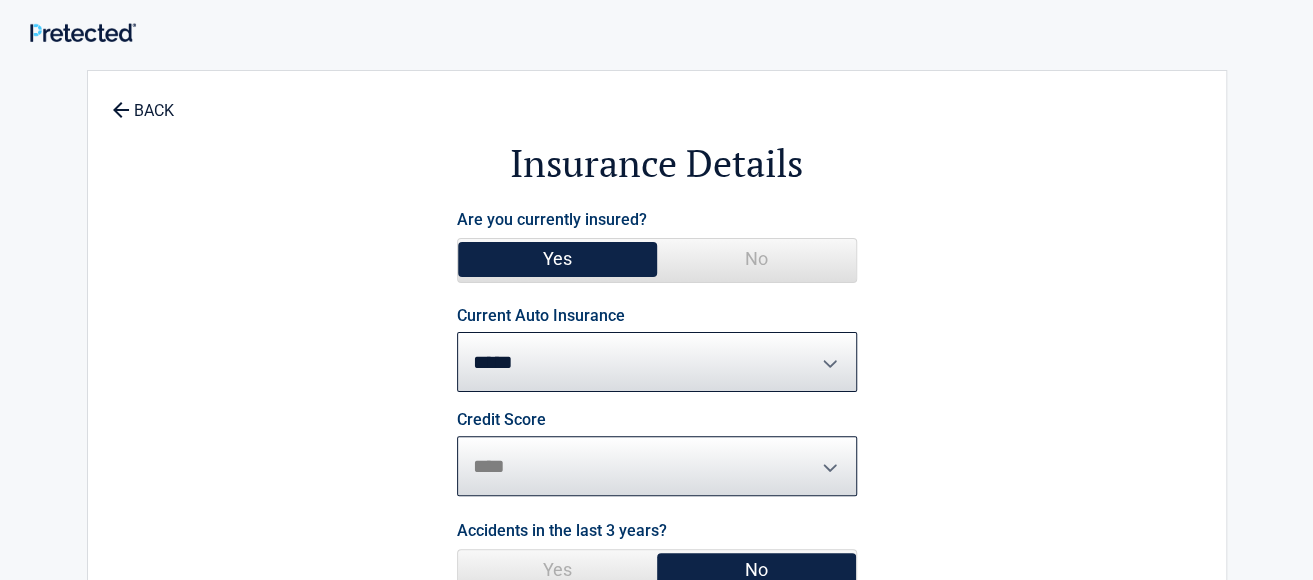 click on "*********
****
*******
****" at bounding box center (657, 466) 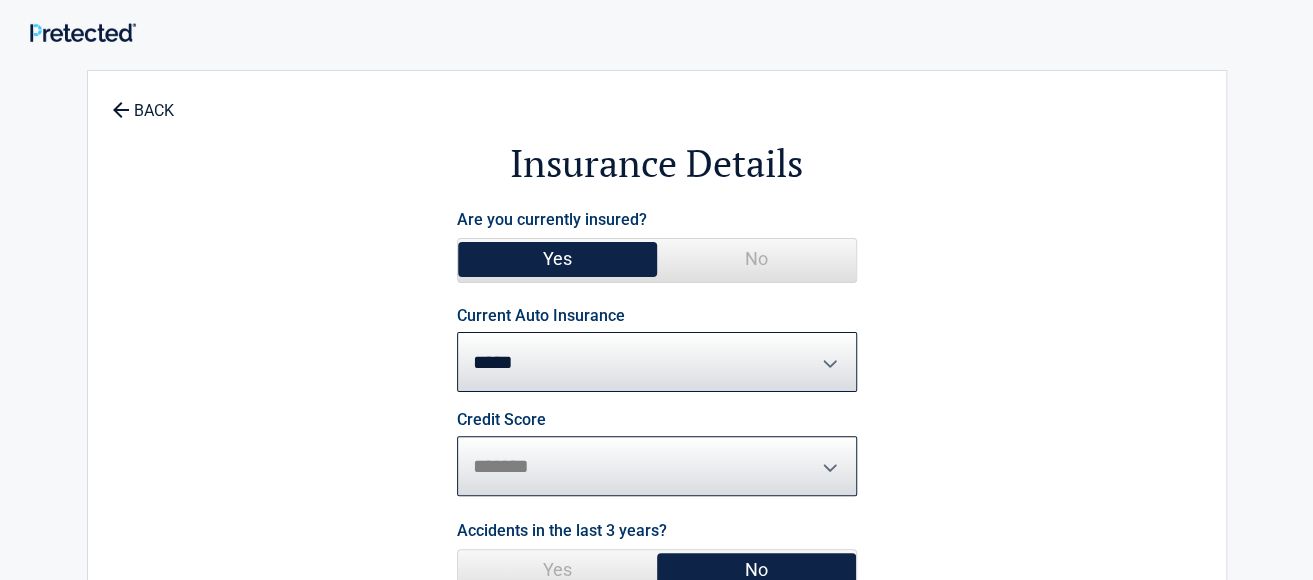 click on "*********
****
*******
****" at bounding box center [657, 466] 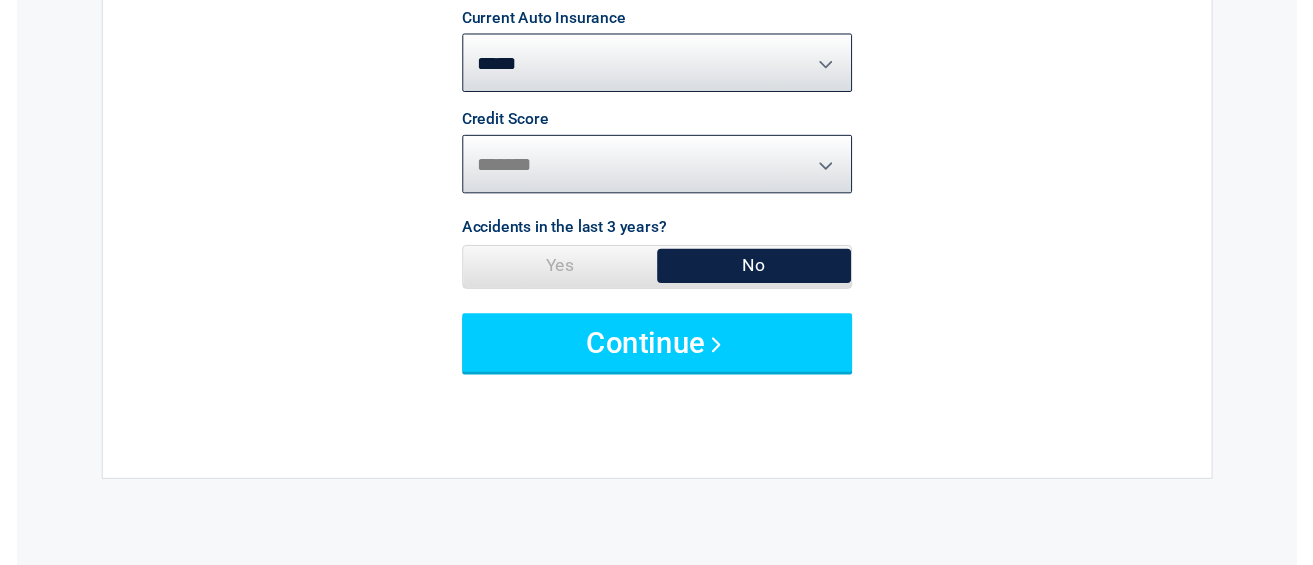 scroll, scrollTop: 300, scrollLeft: 0, axis: vertical 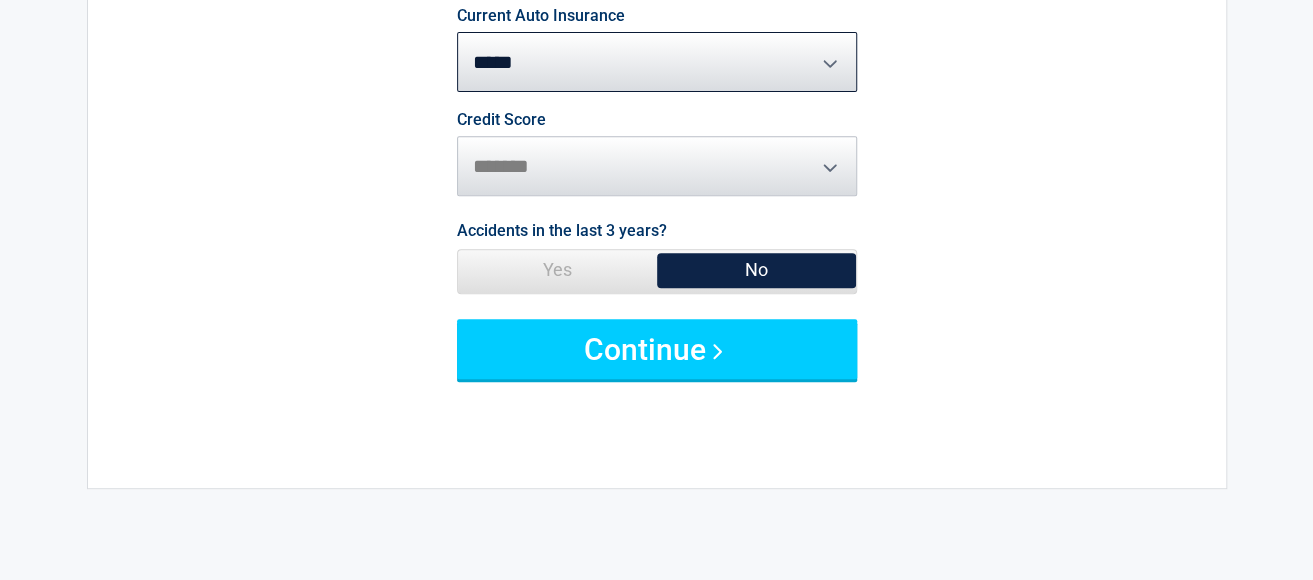 click on "No" at bounding box center (756, 270) 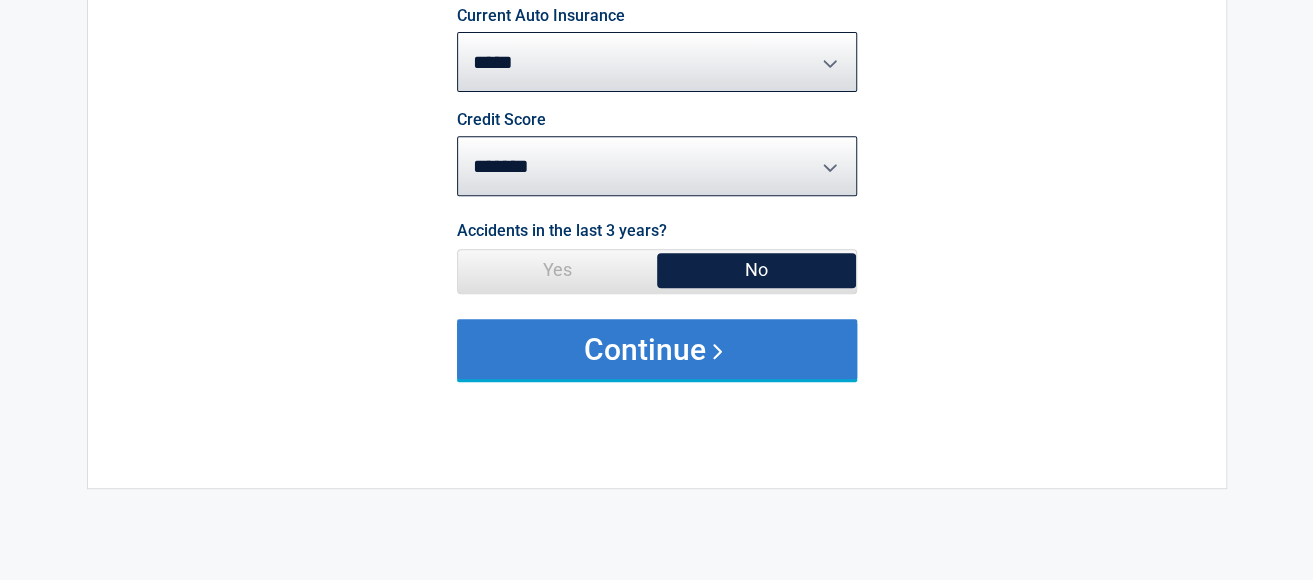 click on "Continue" at bounding box center [657, 349] 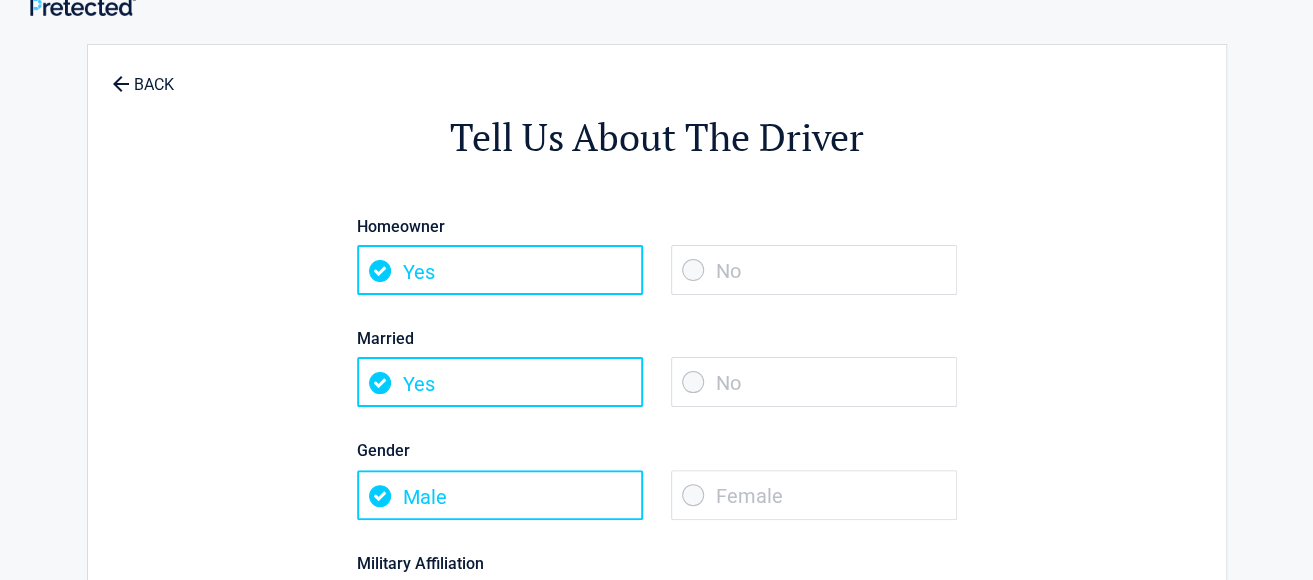 scroll, scrollTop: 0, scrollLeft: 0, axis: both 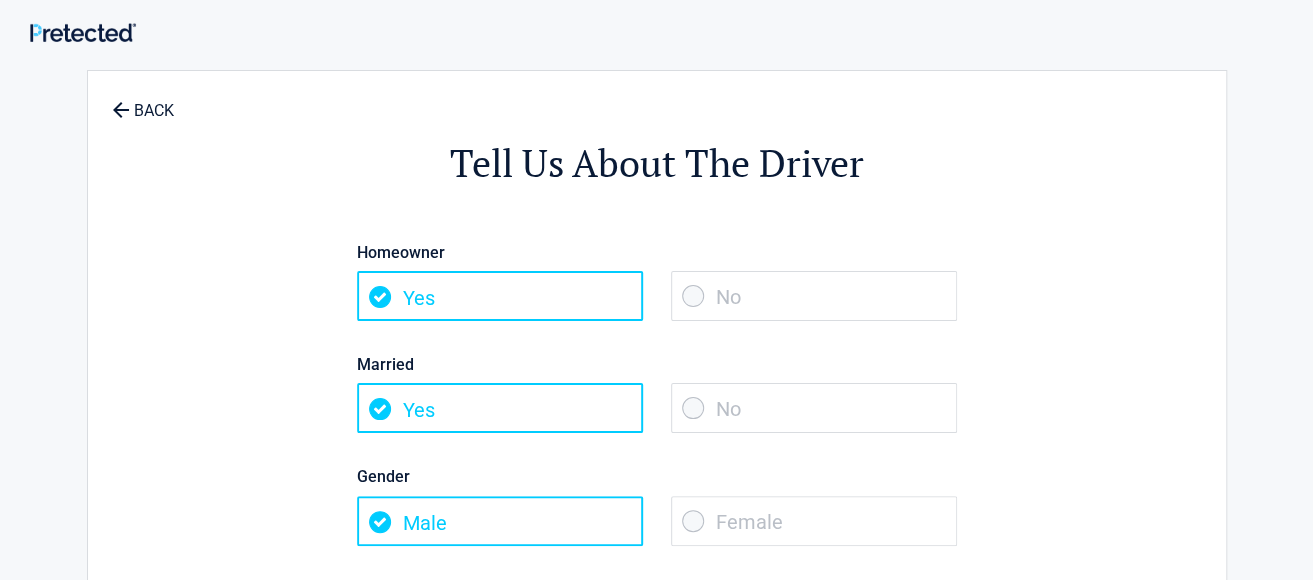 click on "No" at bounding box center [814, 296] 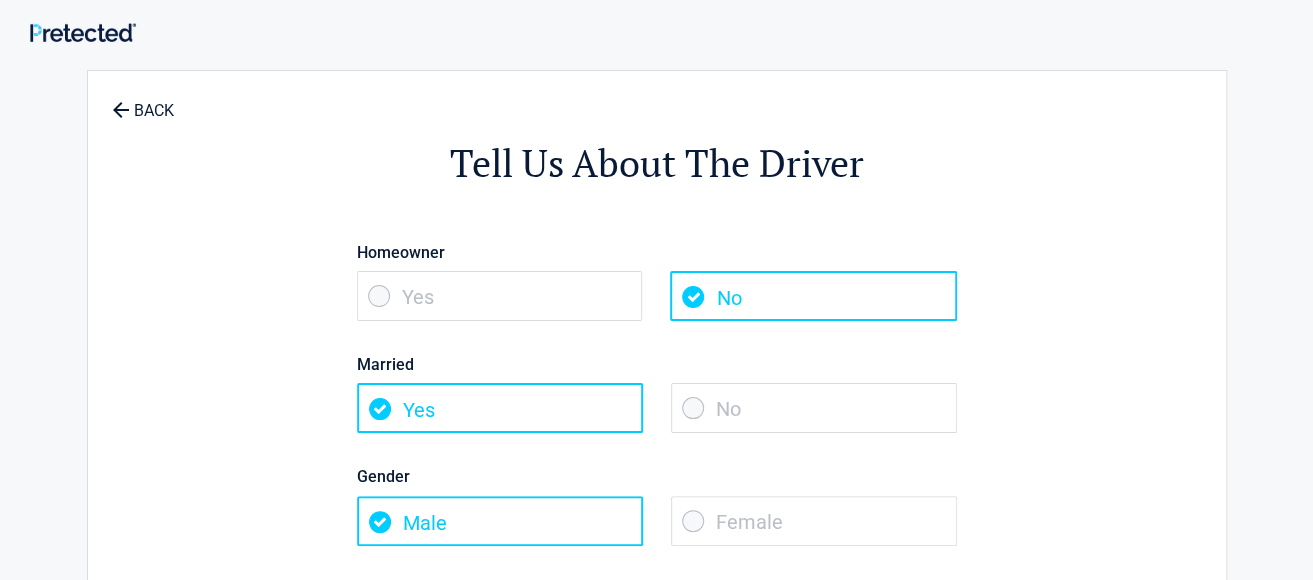 click on "No" at bounding box center (814, 408) 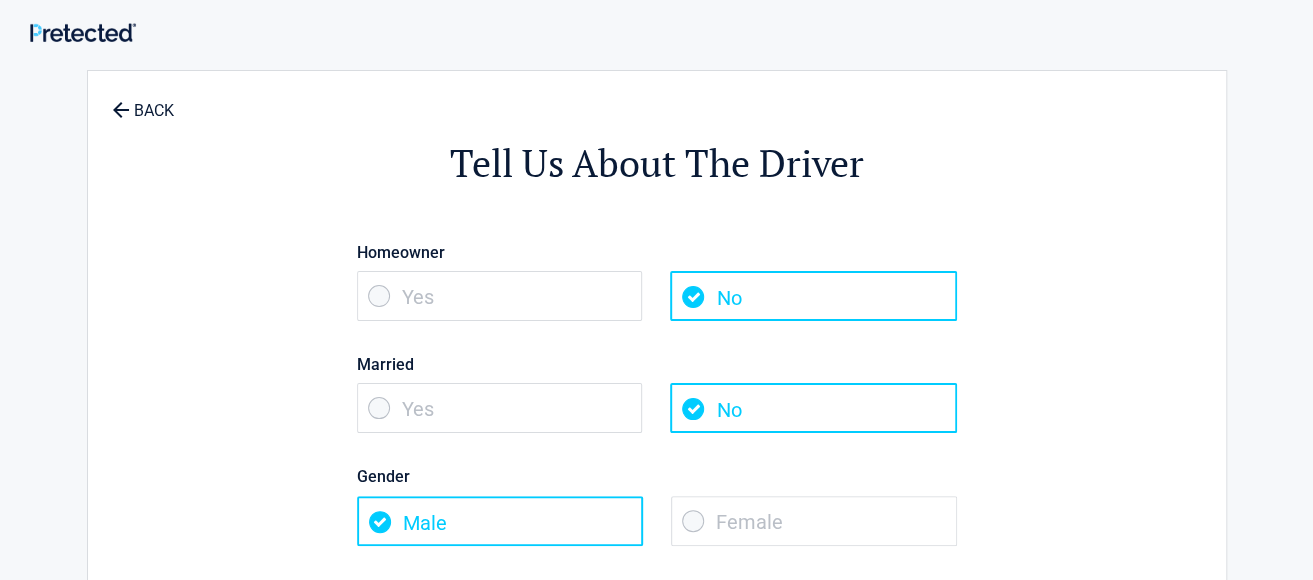 click on "Male" at bounding box center [500, 521] 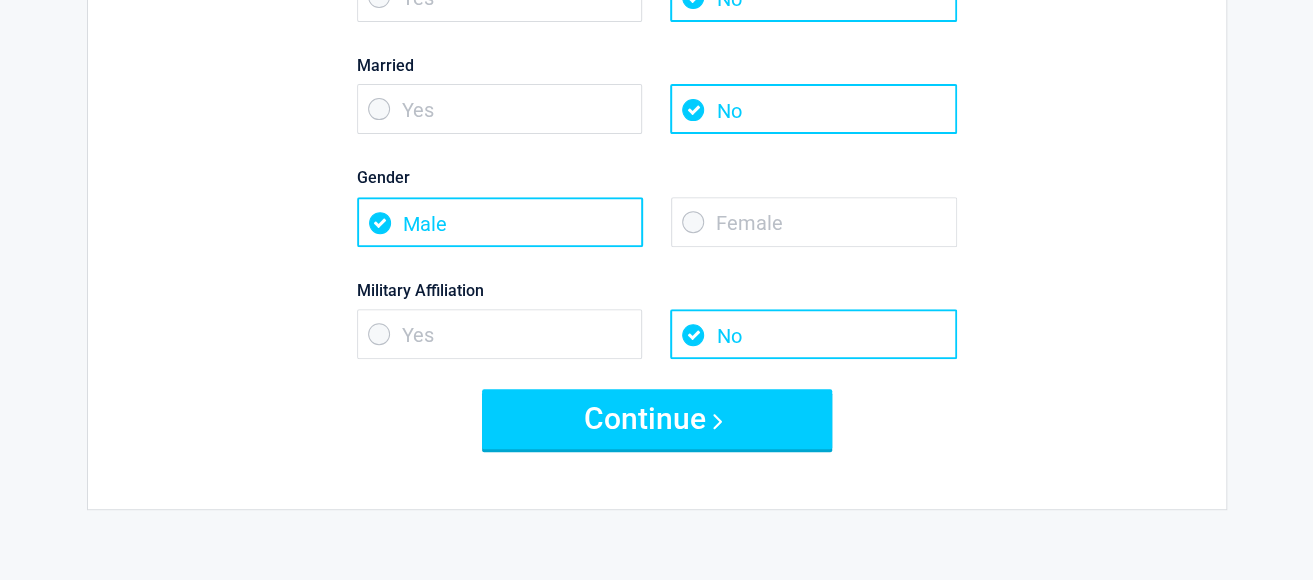 scroll, scrollTop: 300, scrollLeft: 0, axis: vertical 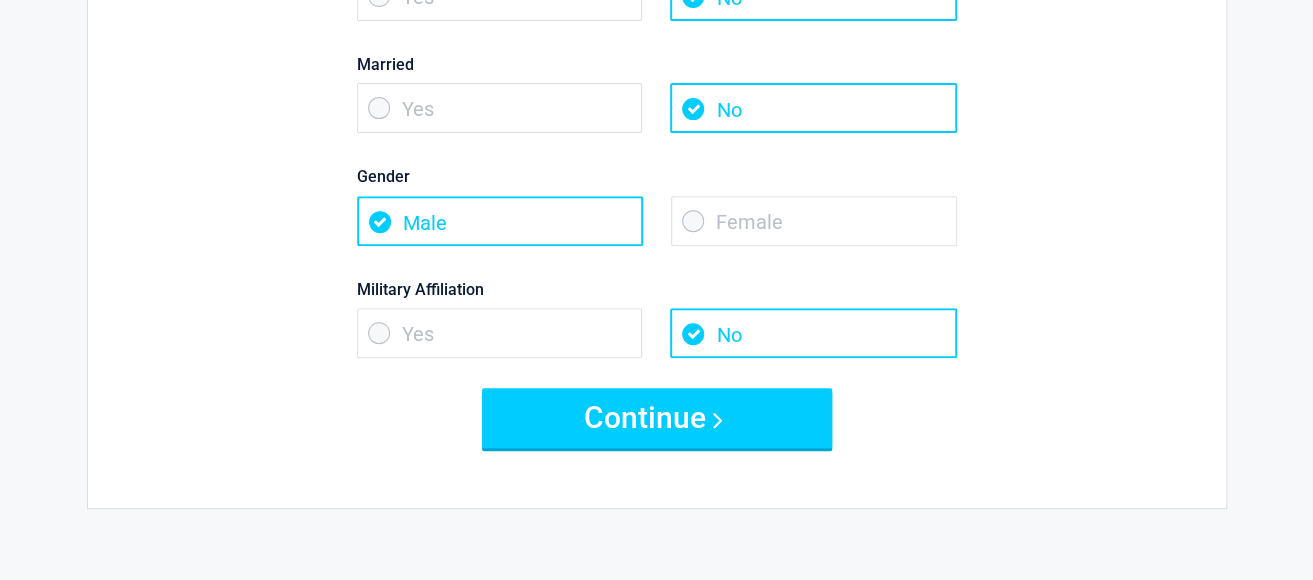 click on "Yes" at bounding box center (500, 333) 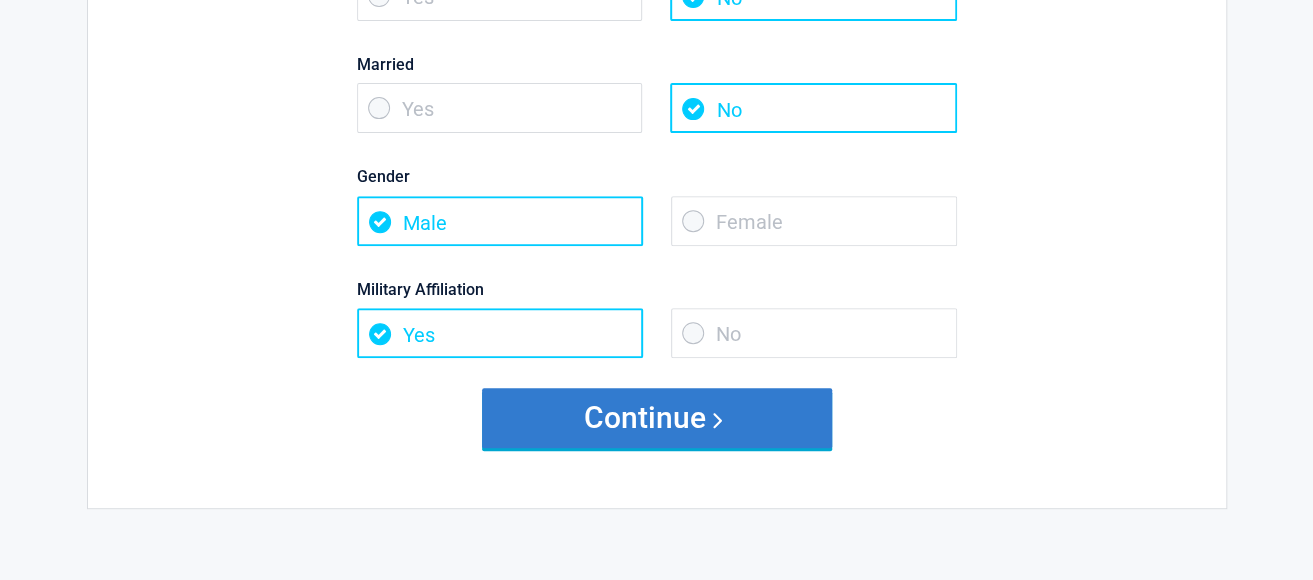 click on "Continue" at bounding box center [657, 418] 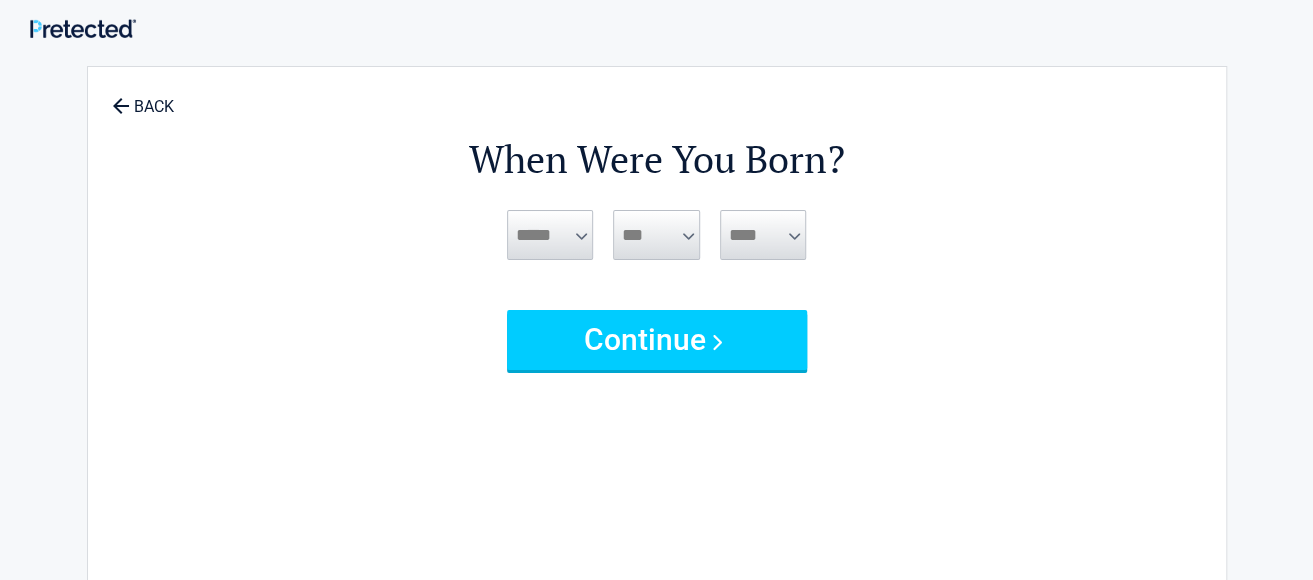scroll, scrollTop: 0, scrollLeft: 0, axis: both 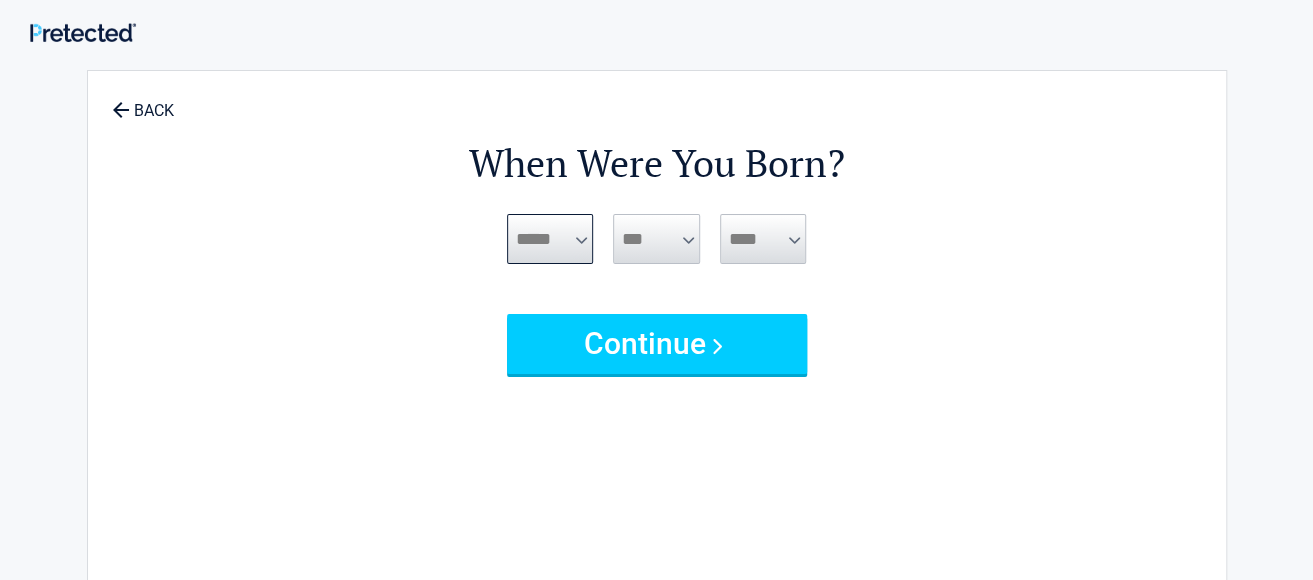 click on "*****
***
***
***
***
***
***
***
***
***
***
***
***" at bounding box center (550, 239) 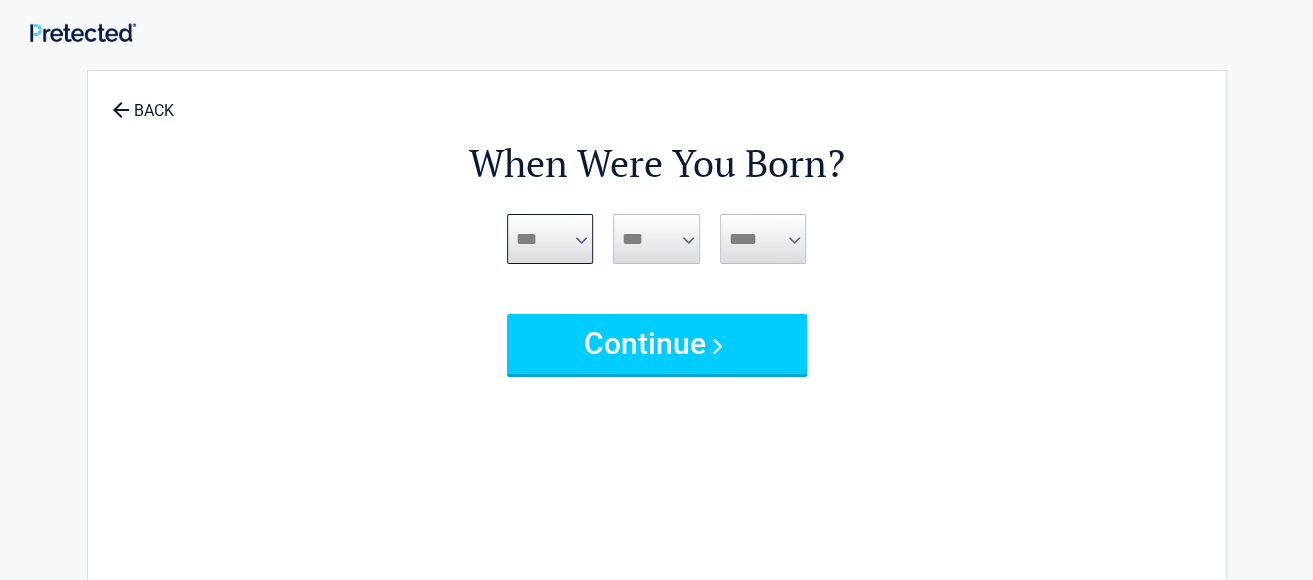 click on "*****
***
***
***
***
***
***
***
***
***
***
***
***" at bounding box center (550, 239) 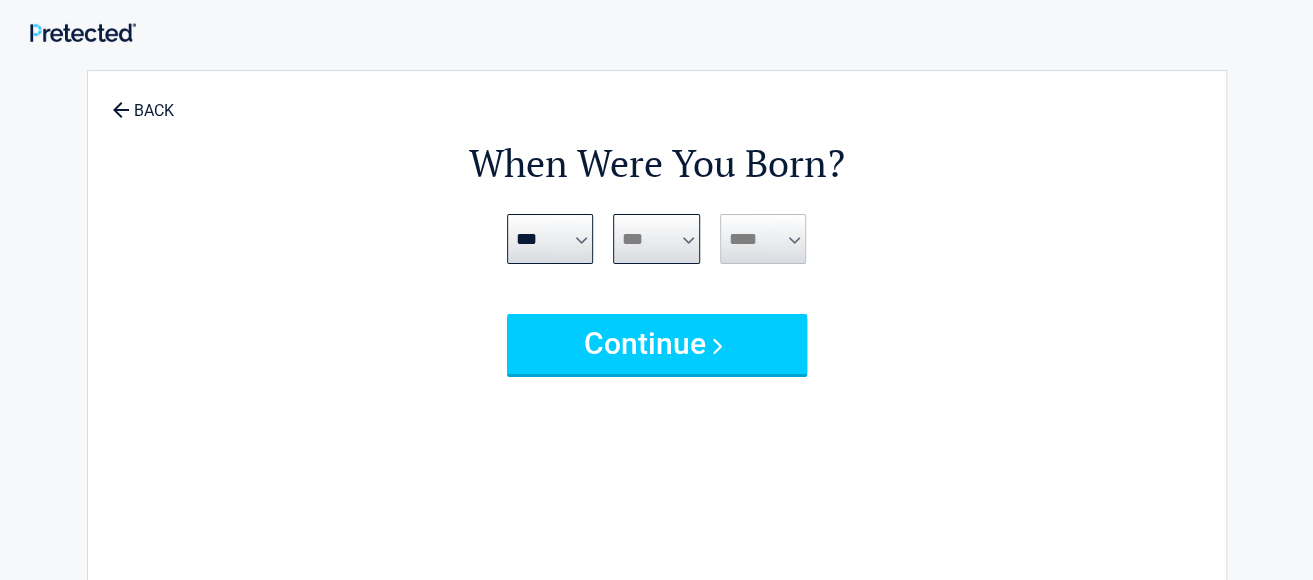 click on "*** * * * * * * * * * ** ** ** ** ** ** ** ** ** ** ** ** ** ** ** ** ** ** ** ** **" at bounding box center [656, 239] 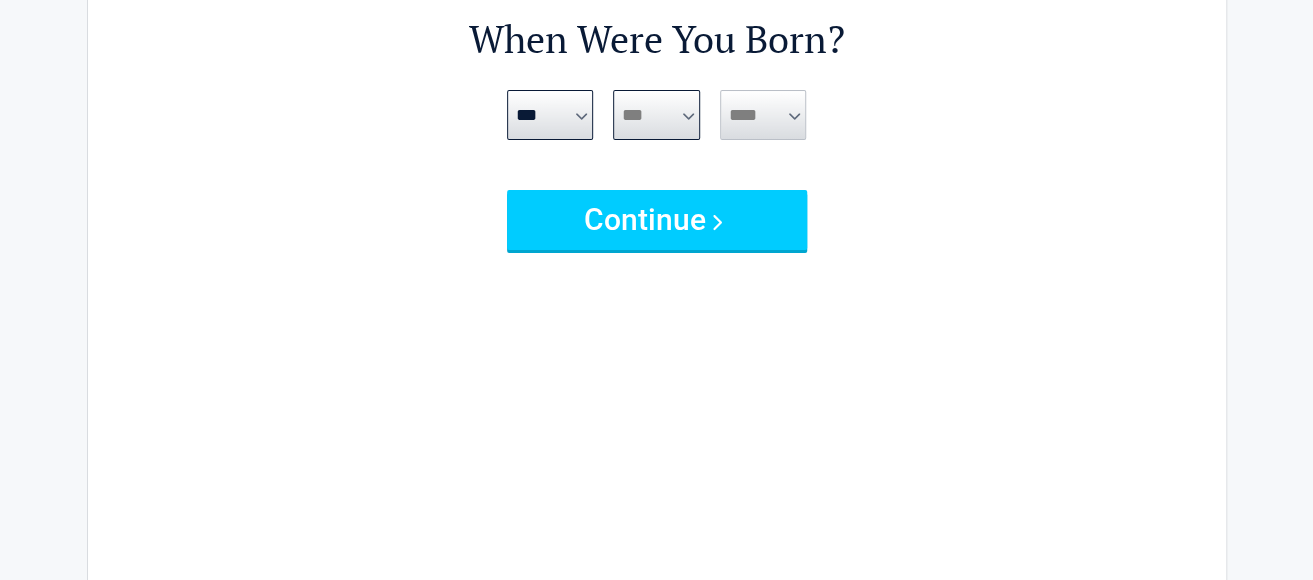 scroll, scrollTop: 100, scrollLeft: 0, axis: vertical 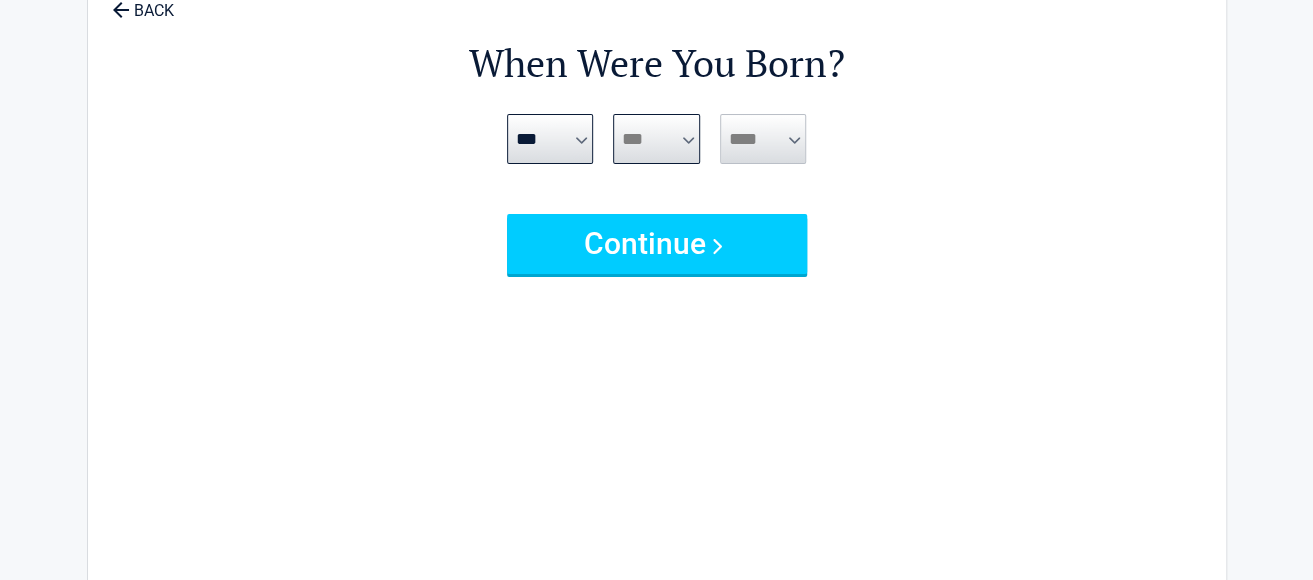click on "*** * * * * * * * * * ** ** ** ** ** ** ** ** ** ** ** ** ** ** ** ** ** ** ** ** **" at bounding box center [656, 139] 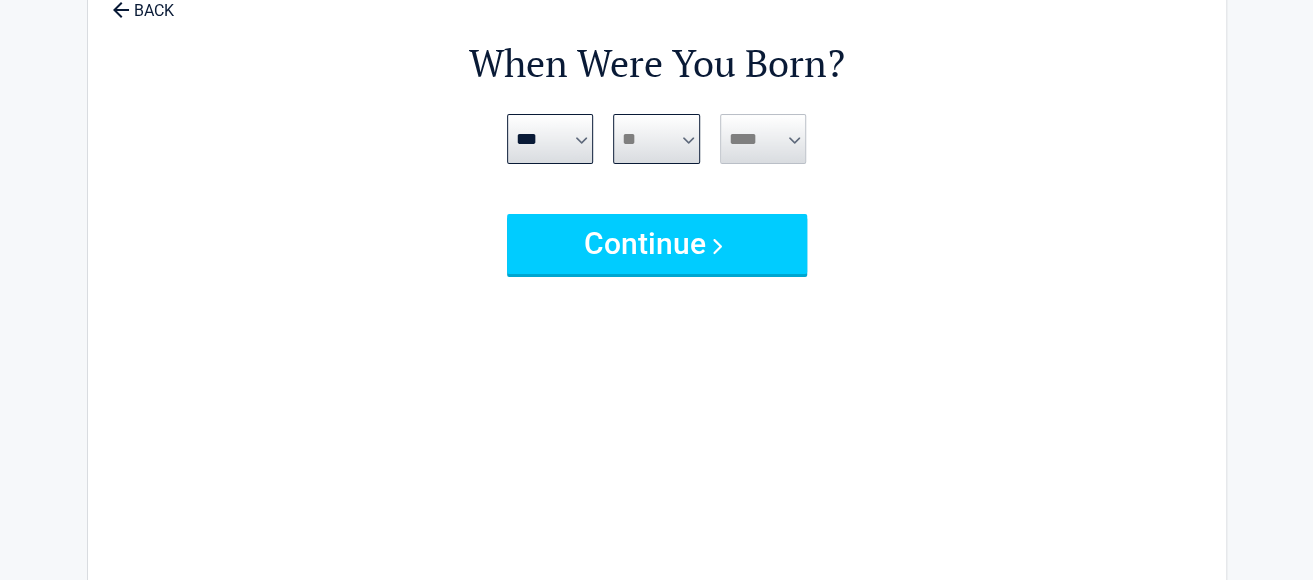 click on "*** * * * * * * * * * ** ** ** ** ** ** ** ** ** ** ** ** ** ** ** ** ** ** ** ** **" at bounding box center (656, 139) 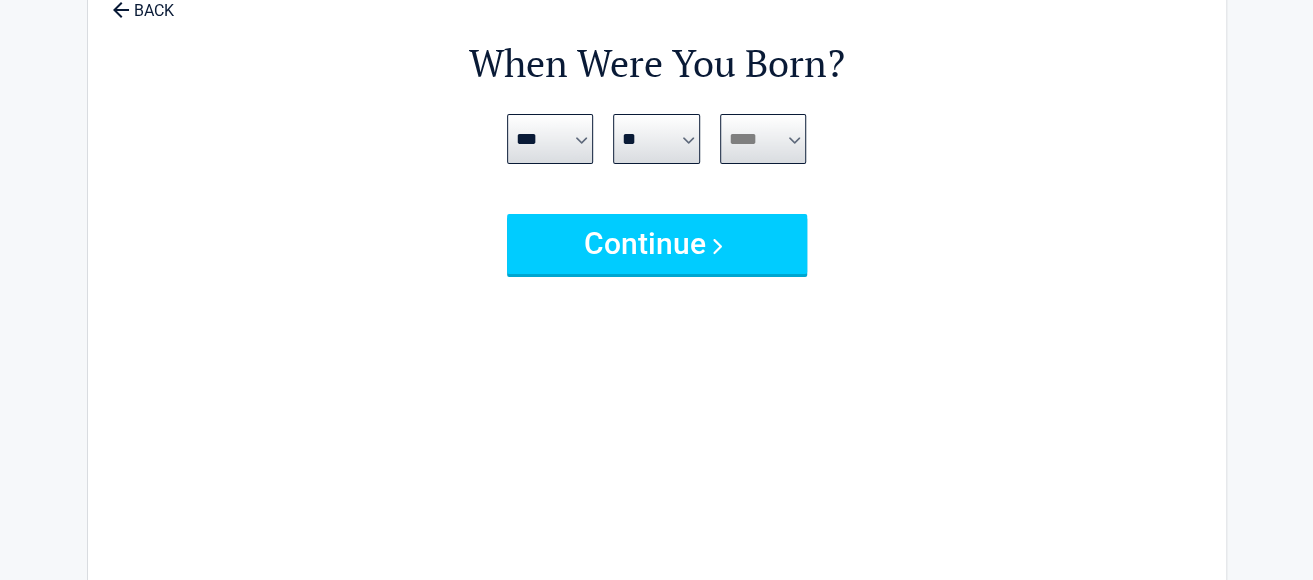 click on "****
****
****
****
****
****
****
****
****
****
****
****
****
****
****
****
****
****
****
****
****
****
****
****
****
****
****
****
****
****
****
****
****
****
****
****
****
****
****
****
****
****
****
****
****
****
****
****
****
****
****
****
****
****
****
****
****
****
****
****
****
****
****
****" at bounding box center [763, 139] 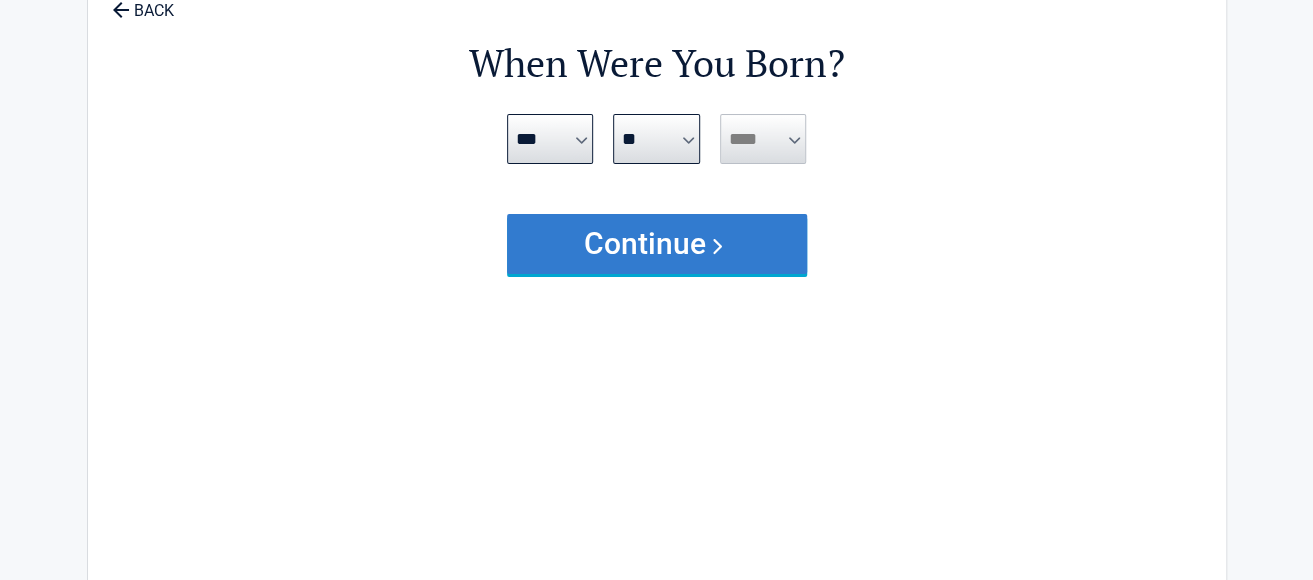click on "Continue" at bounding box center (657, 244) 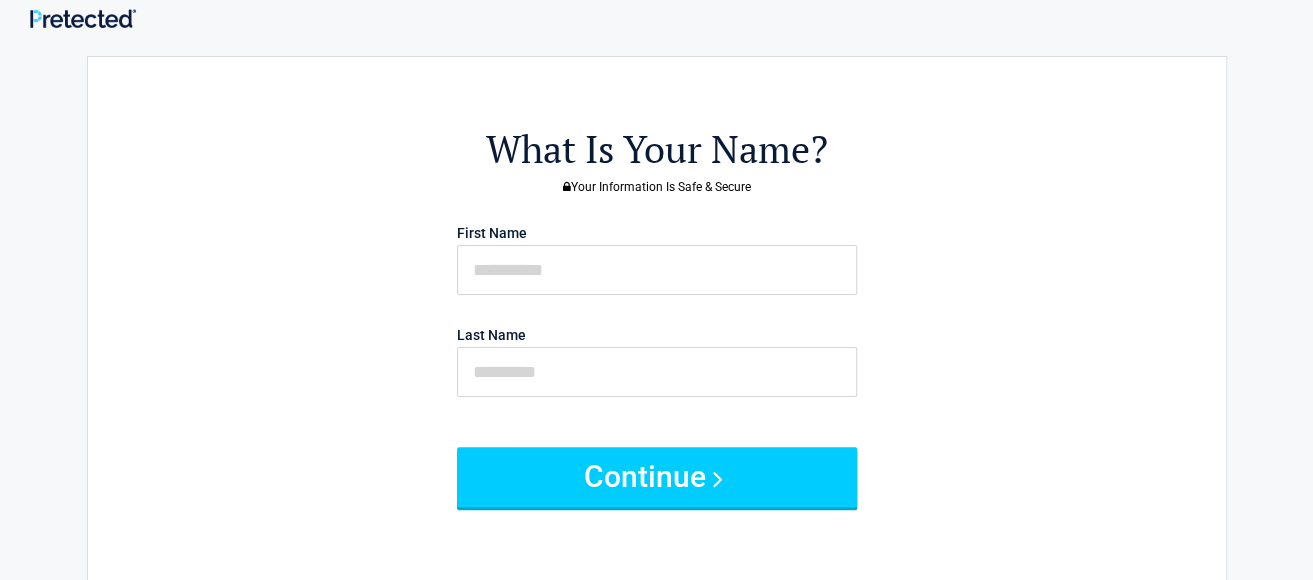 scroll, scrollTop: 0, scrollLeft: 0, axis: both 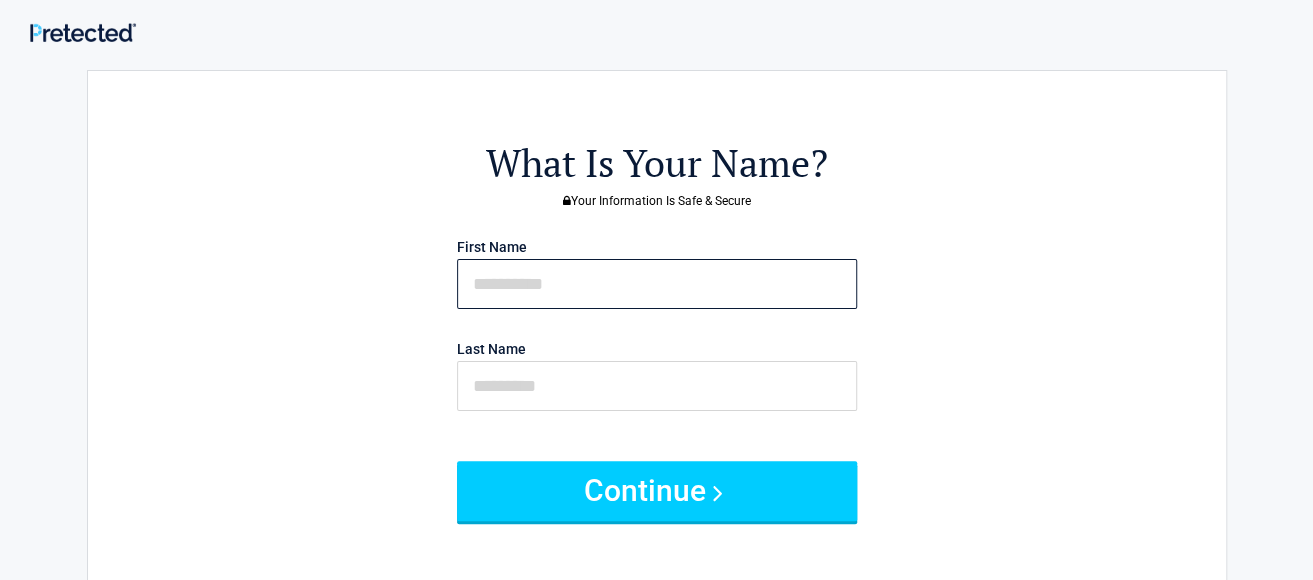 click at bounding box center (657, 284) 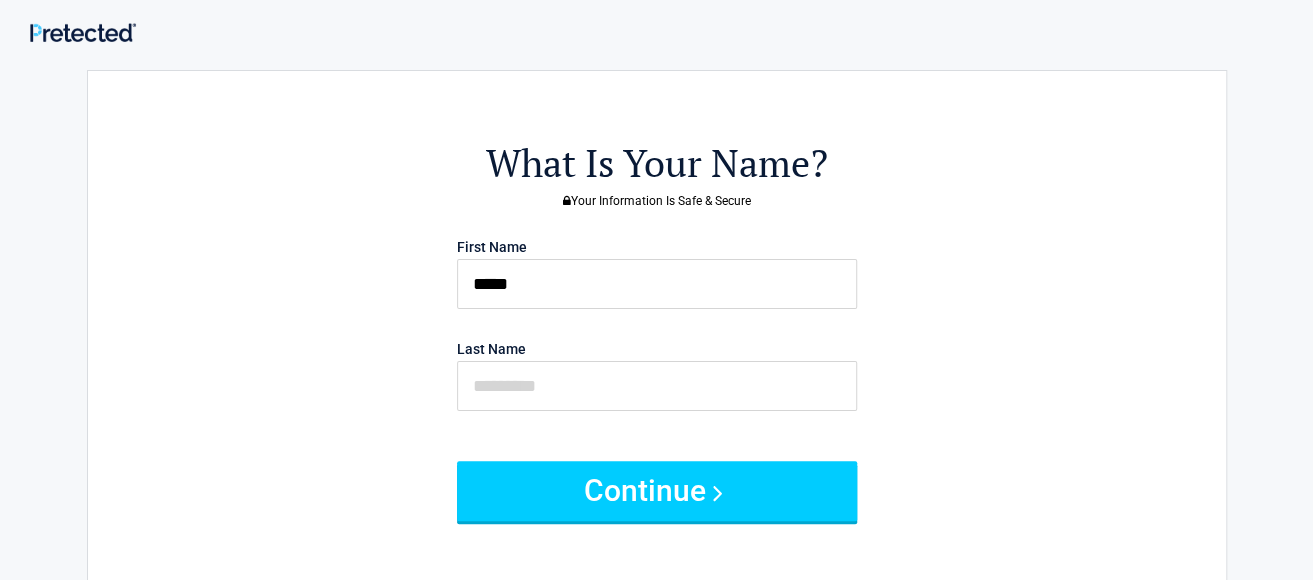 click on "First Name" at bounding box center (492, 247) 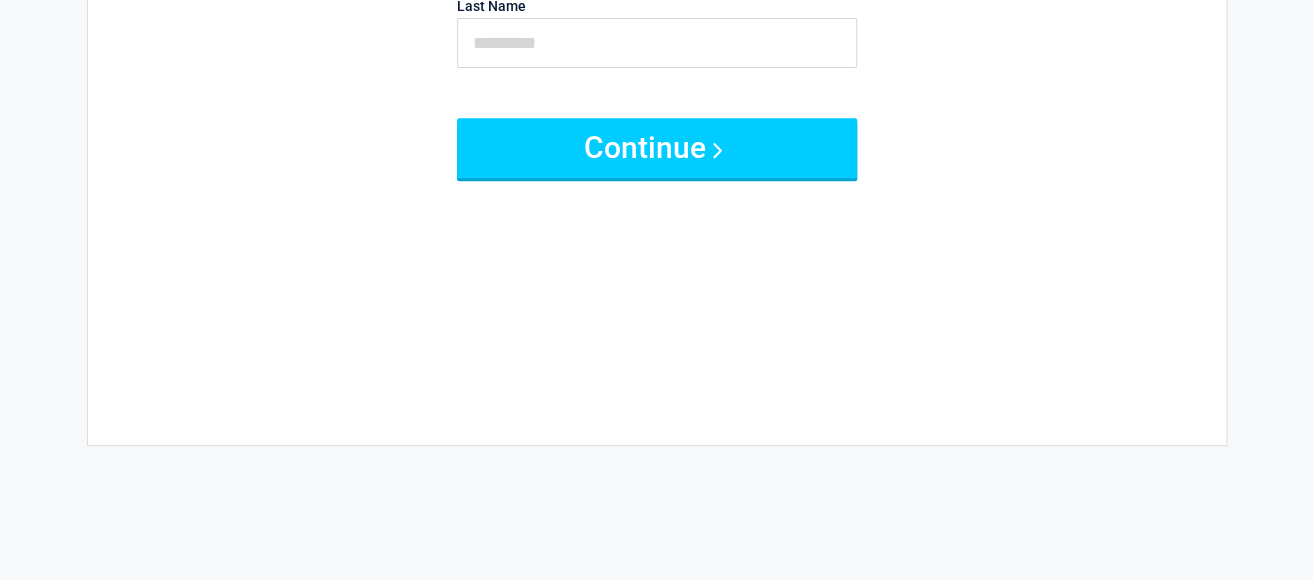 scroll, scrollTop: 206, scrollLeft: 0, axis: vertical 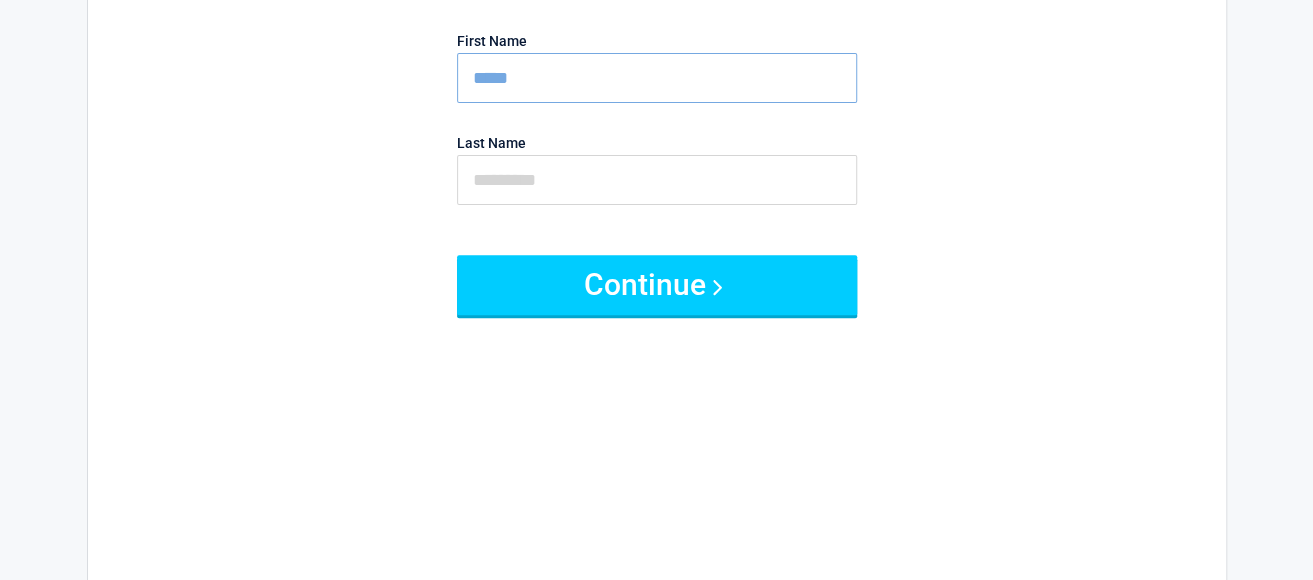 click on "*****" at bounding box center [657, 78] 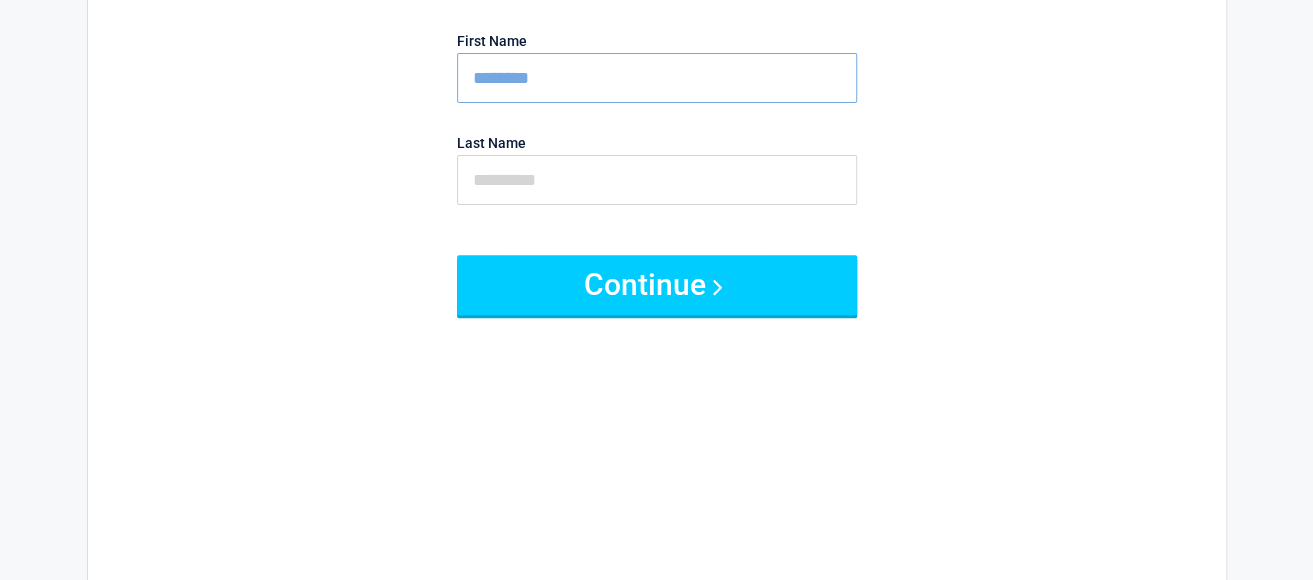 type on "********" 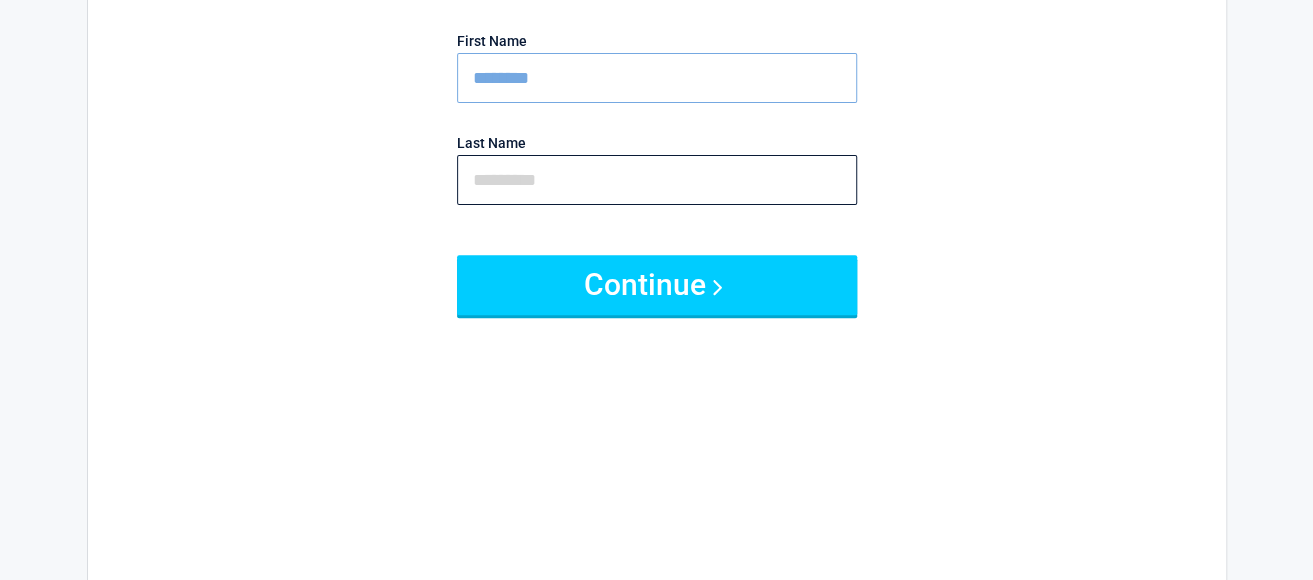 click at bounding box center (657, 180) 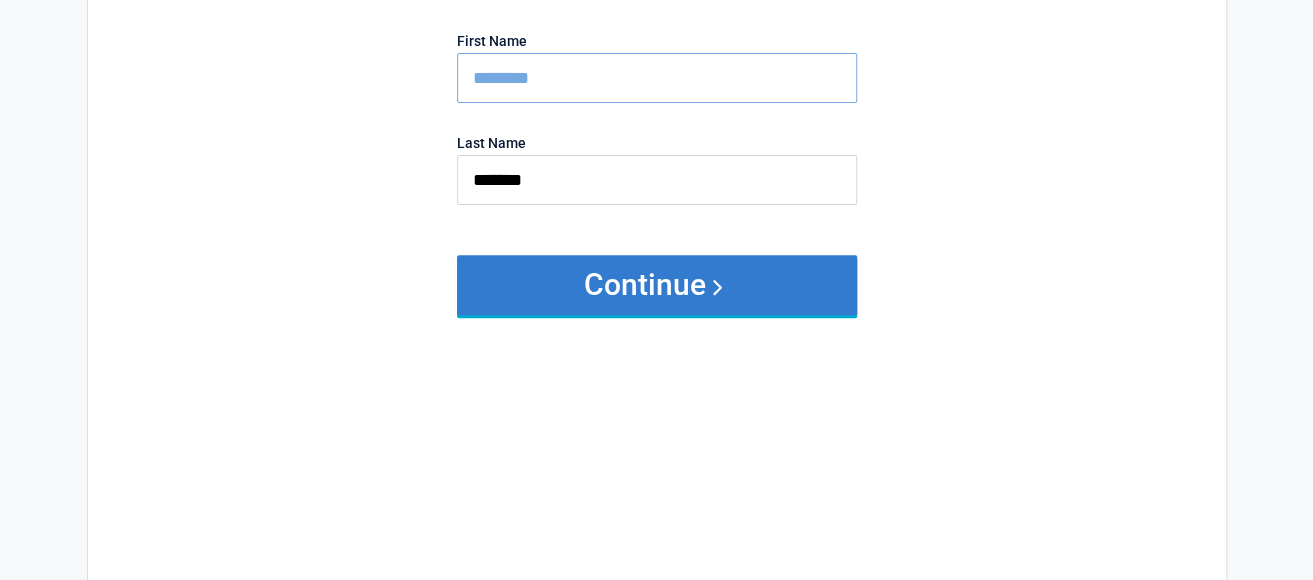 click on "Continue" at bounding box center [657, 285] 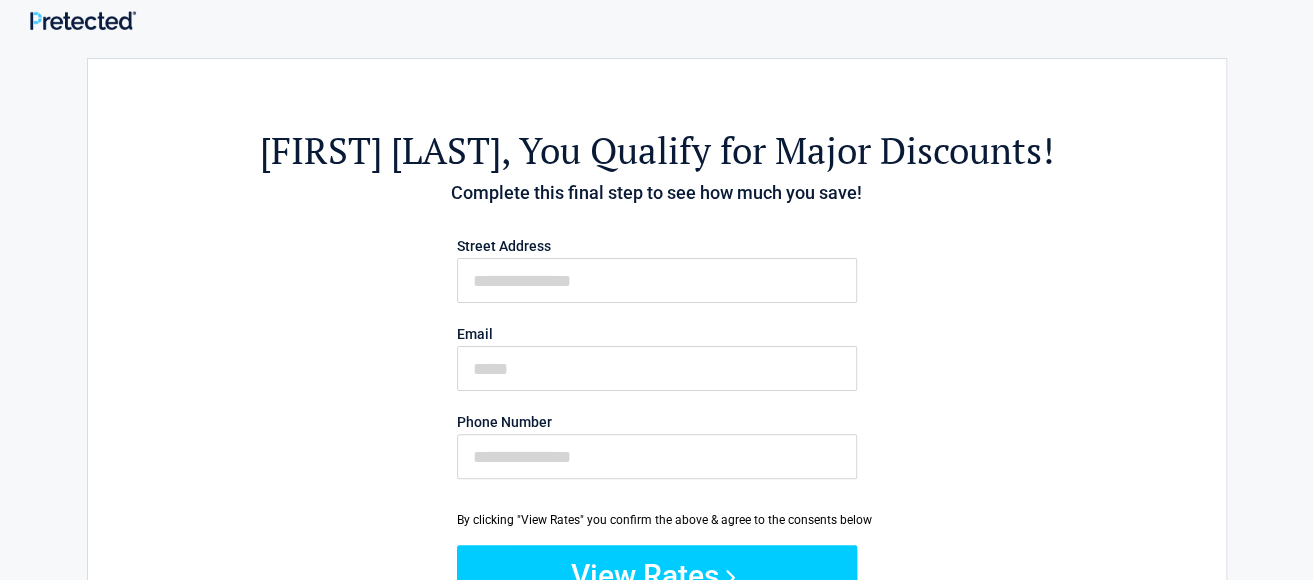 scroll, scrollTop: 0, scrollLeft: 0, axis: both 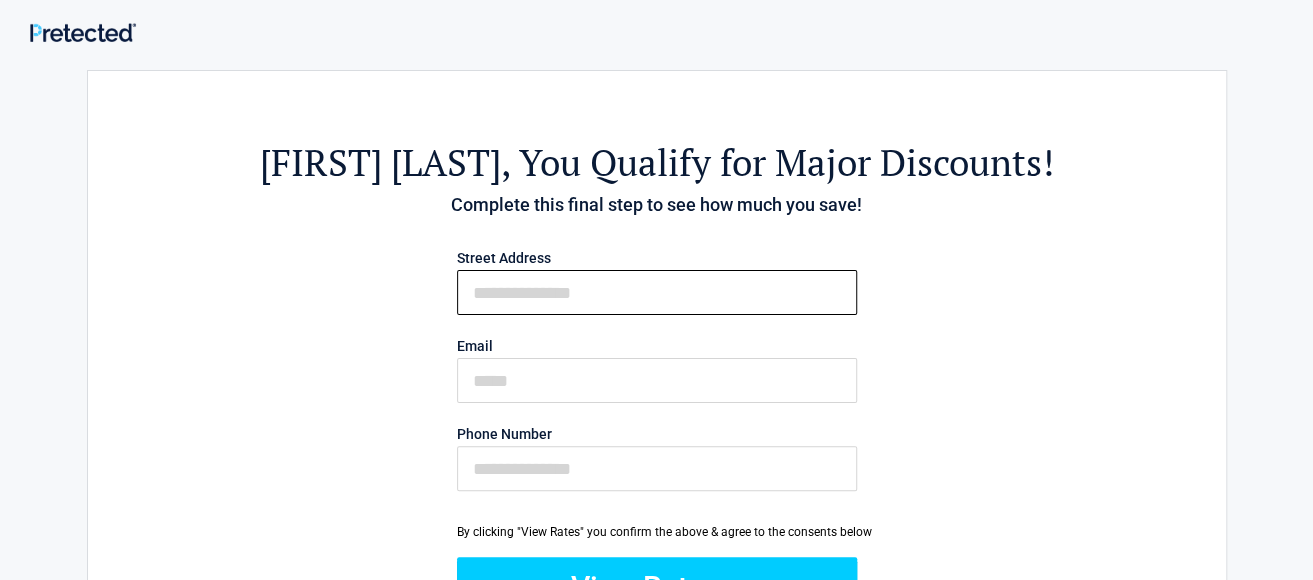 click on "First Name" at bounding box center (657, 292) 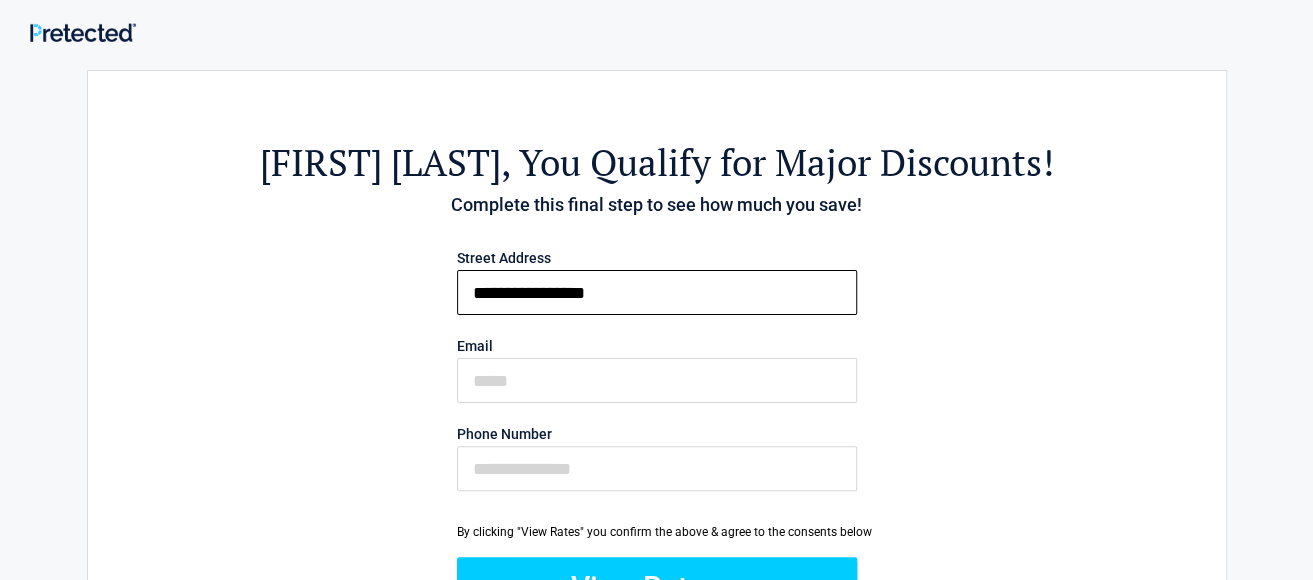 type on "**********" 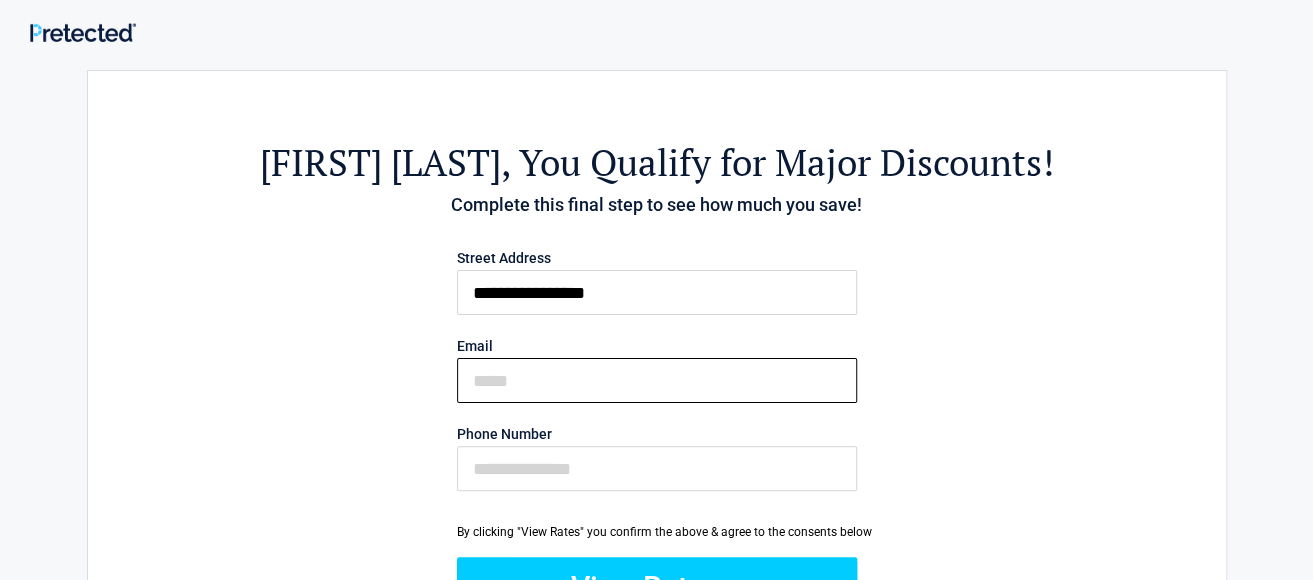 click on "Email" at bounding box center (657, 380) 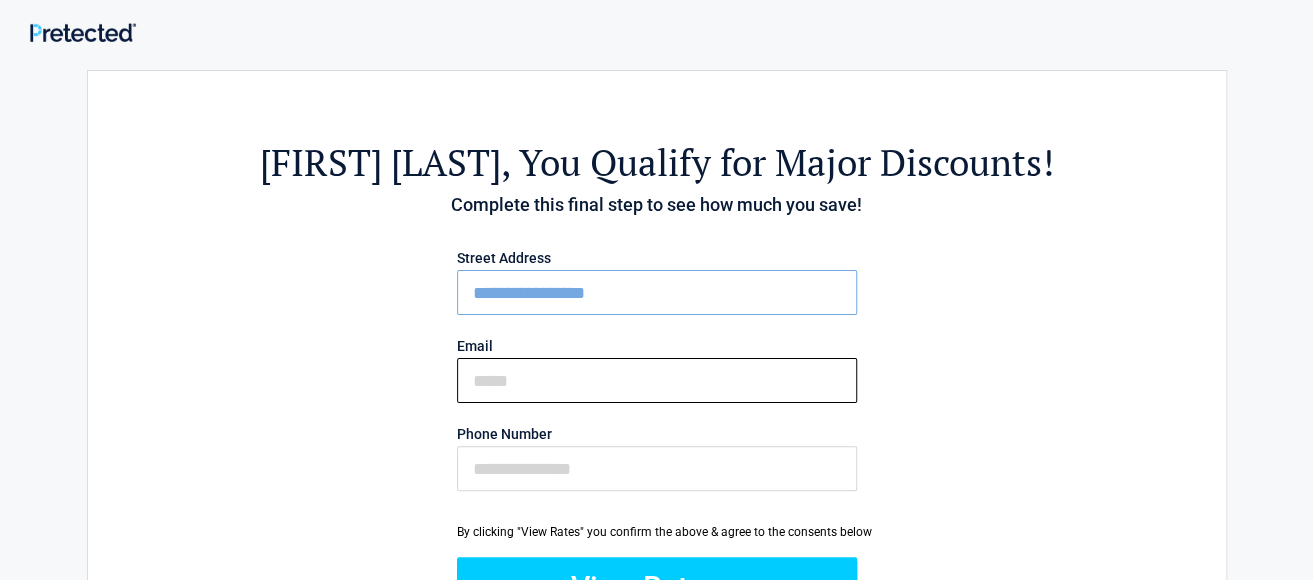 type on "**********" 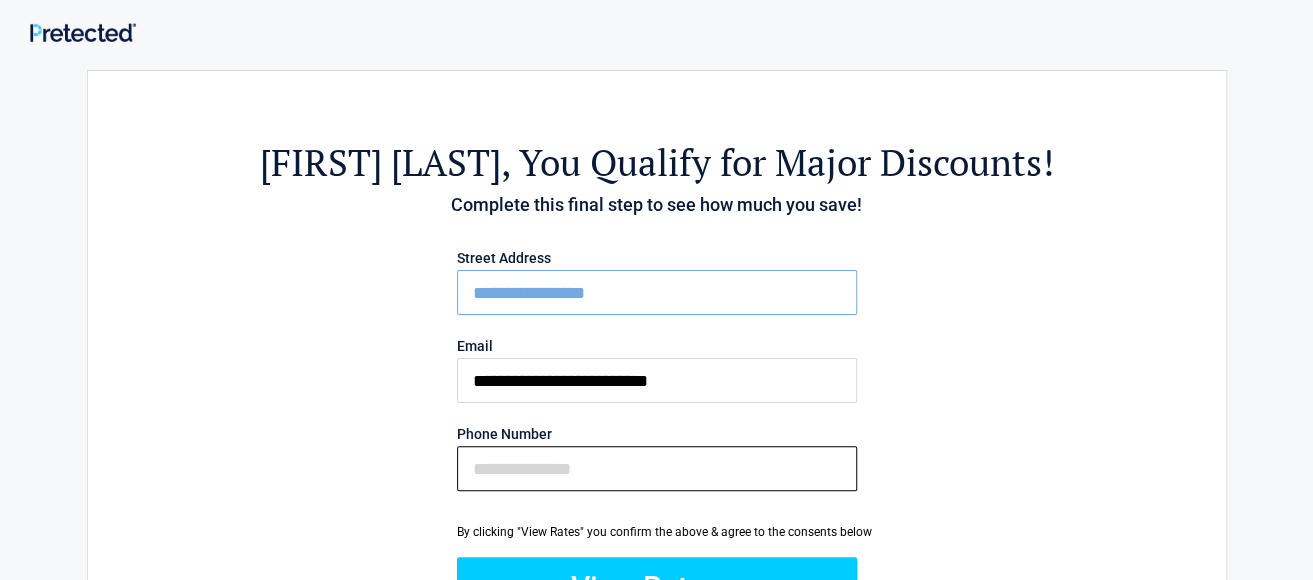 type on "**********" 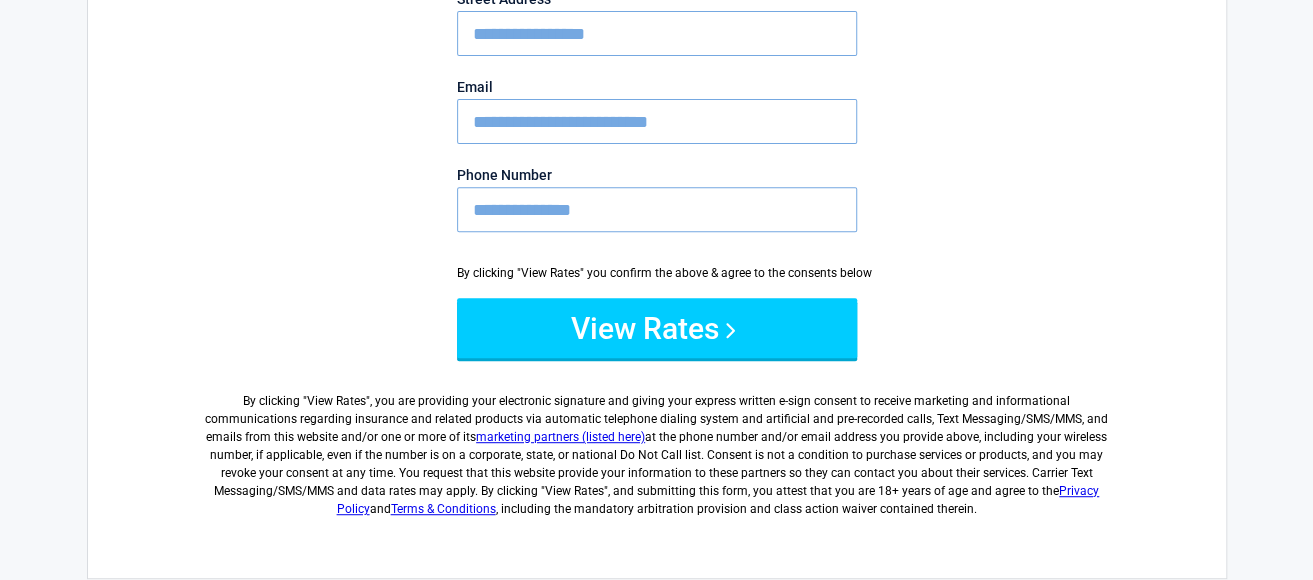 scroll, scrollTop: 300, scrollLeft: 0, axis: vertical 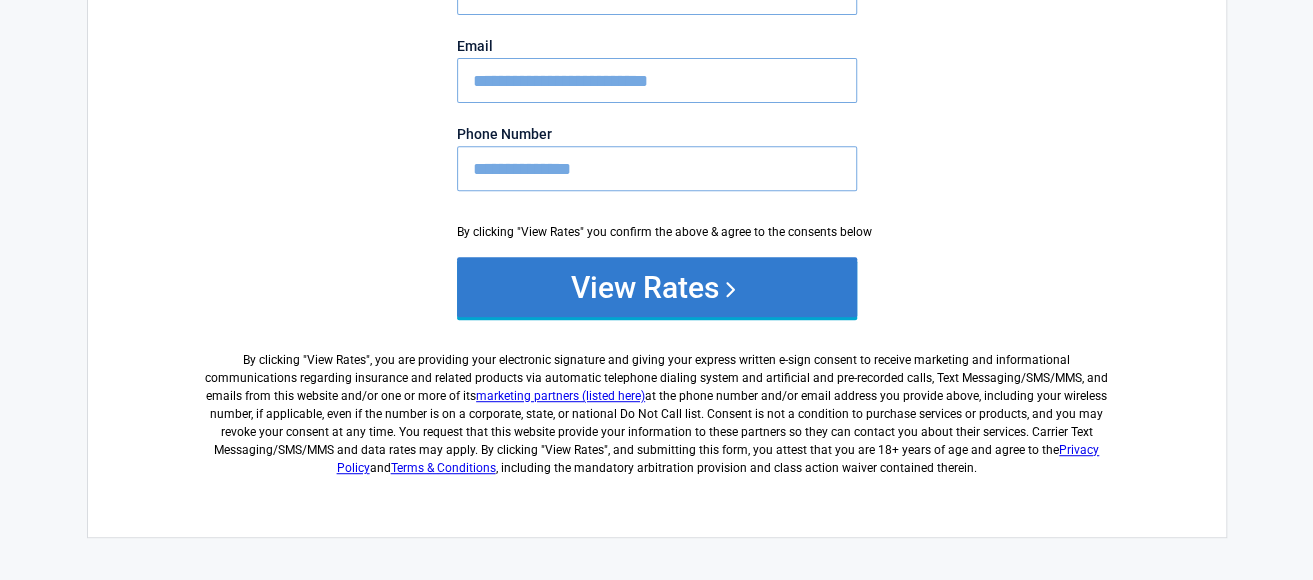 click on "View Rates" at bounding box center (657, 287) 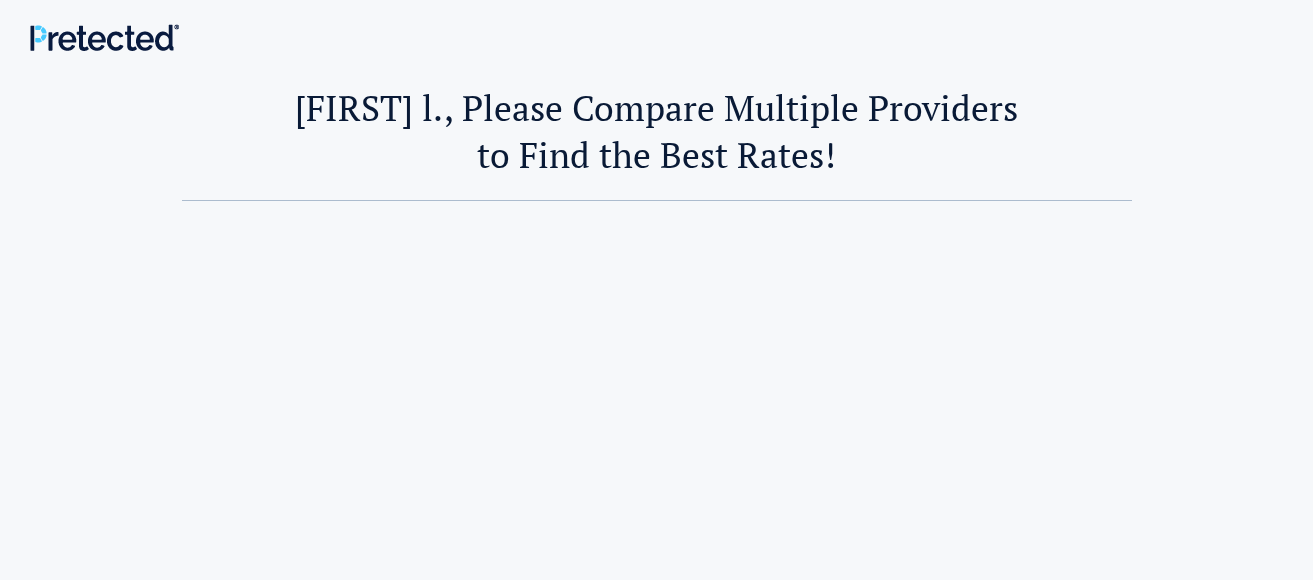 scroll, scrollTop: 0, scrollLeft: 0, axis: both 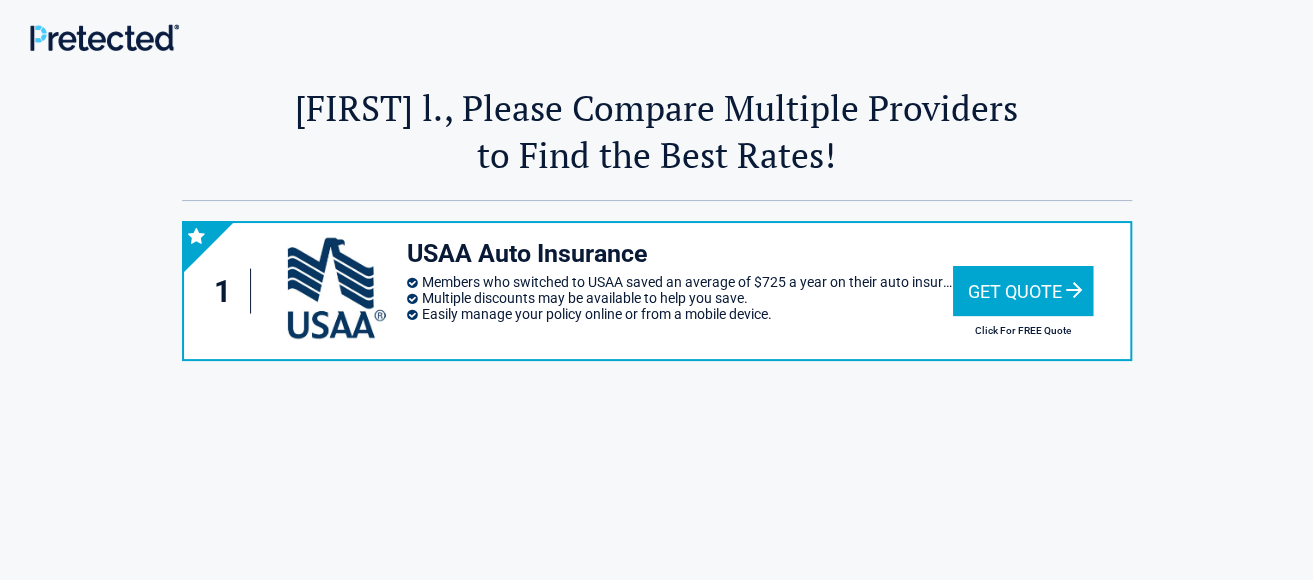click on "Get Quote" at bounding box center (1023, 291) 